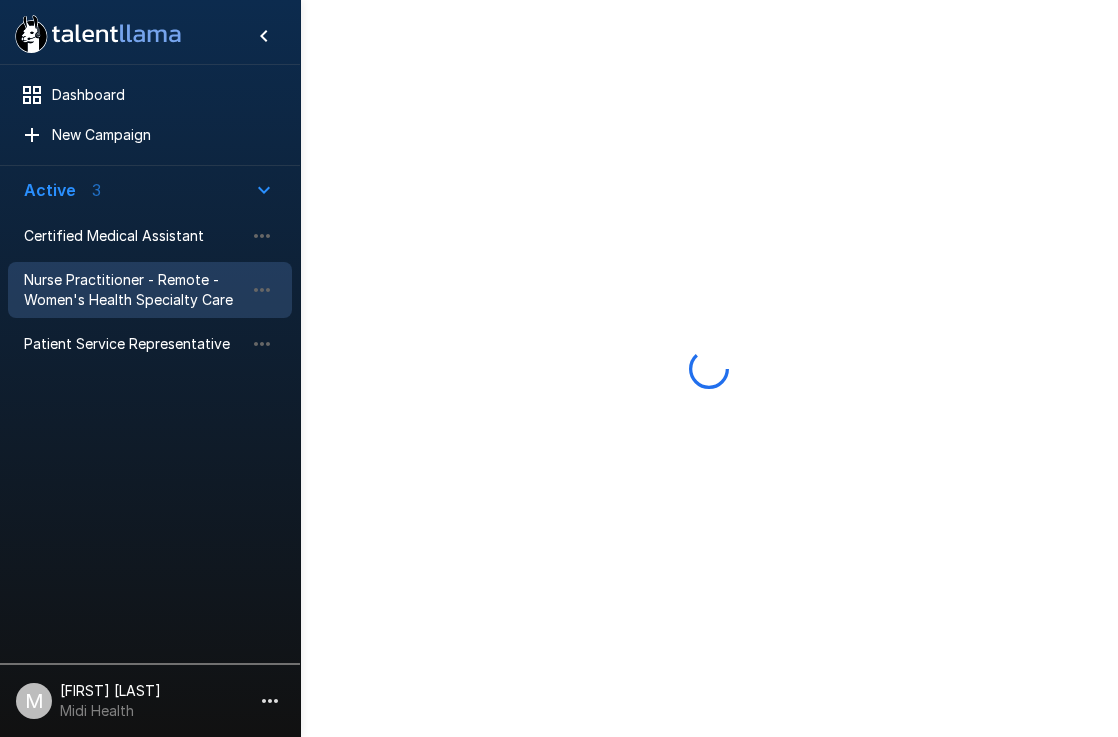 scroll, scrollTop: 0, scrollLeft: 0, axis: both 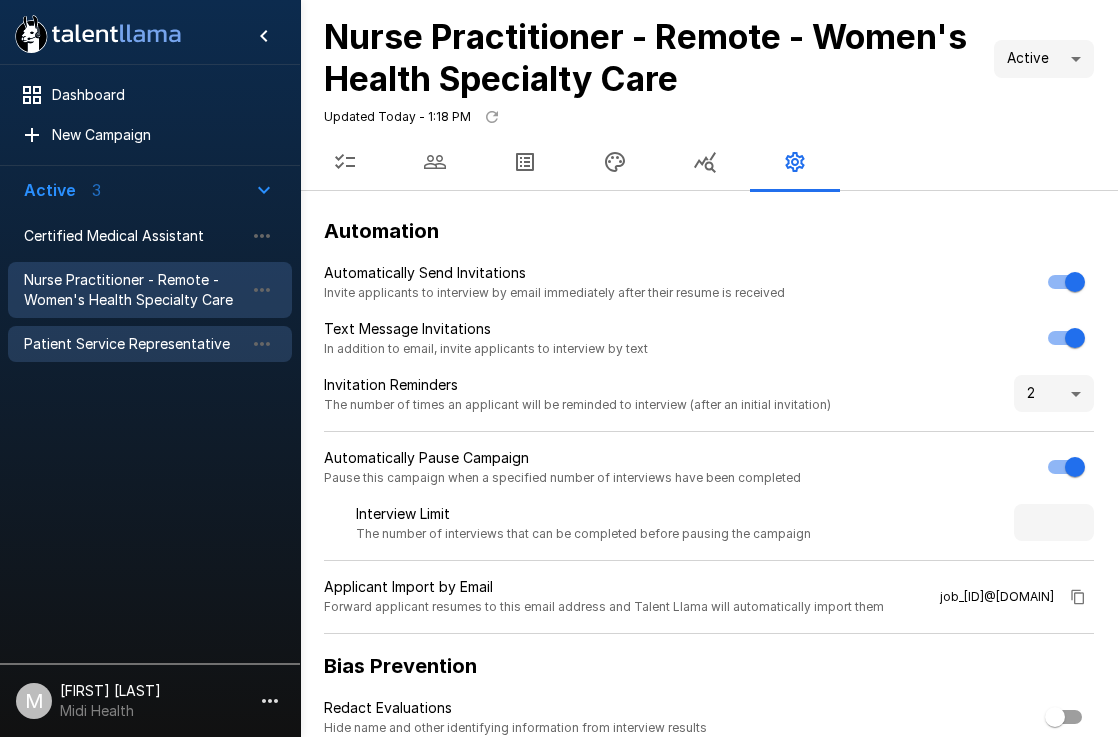 click on "Patient Service Representative" at bounding box center (134, 344) 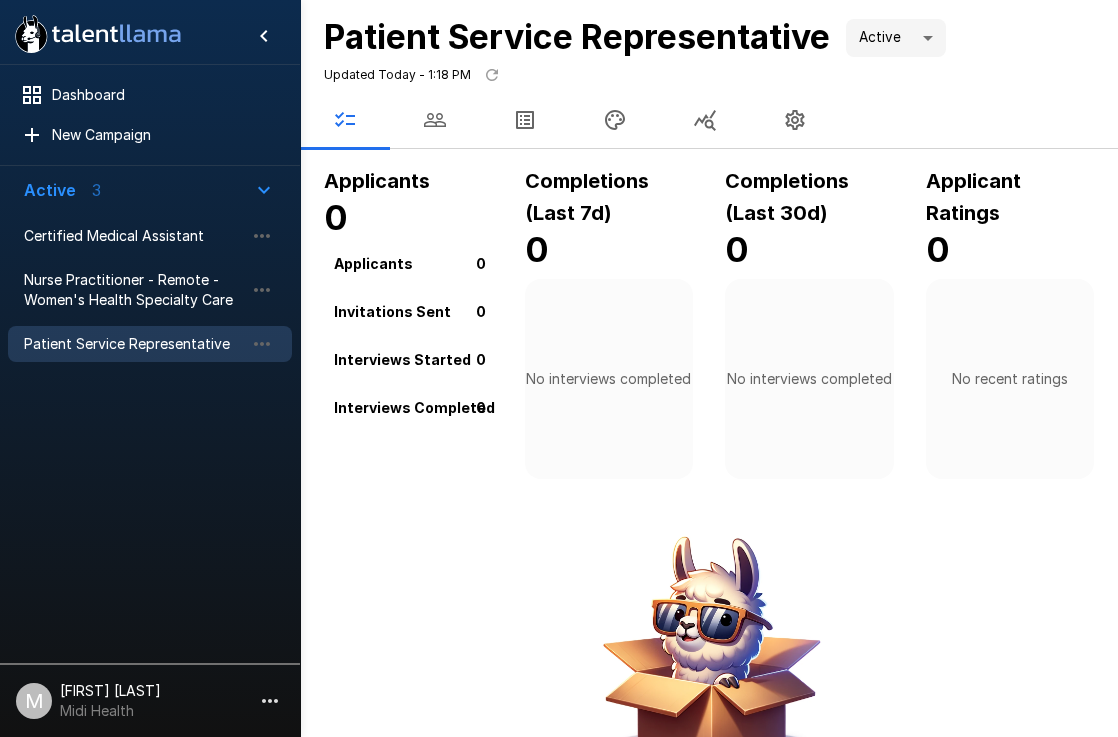click 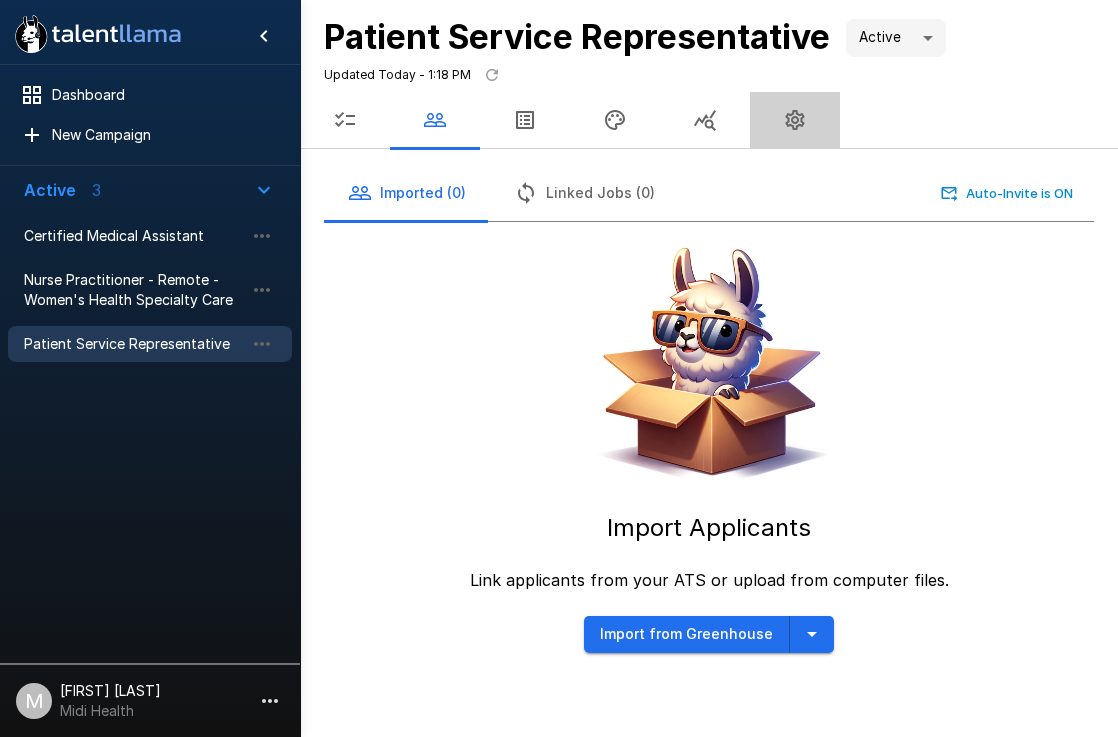 click 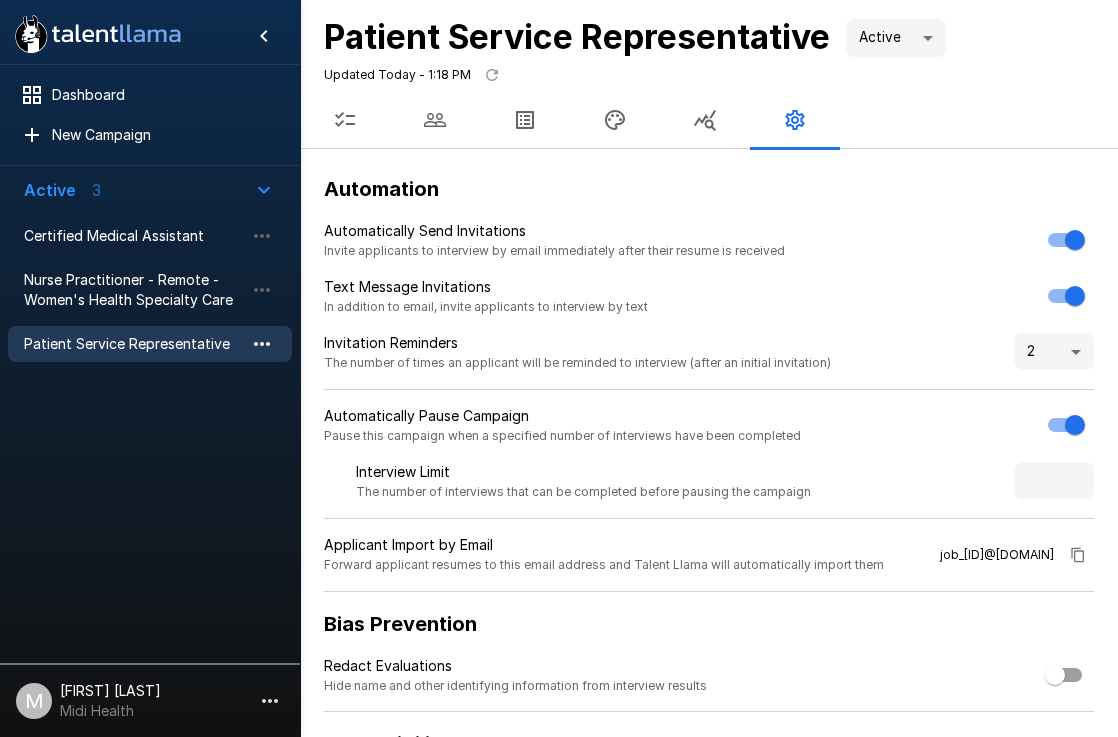 click 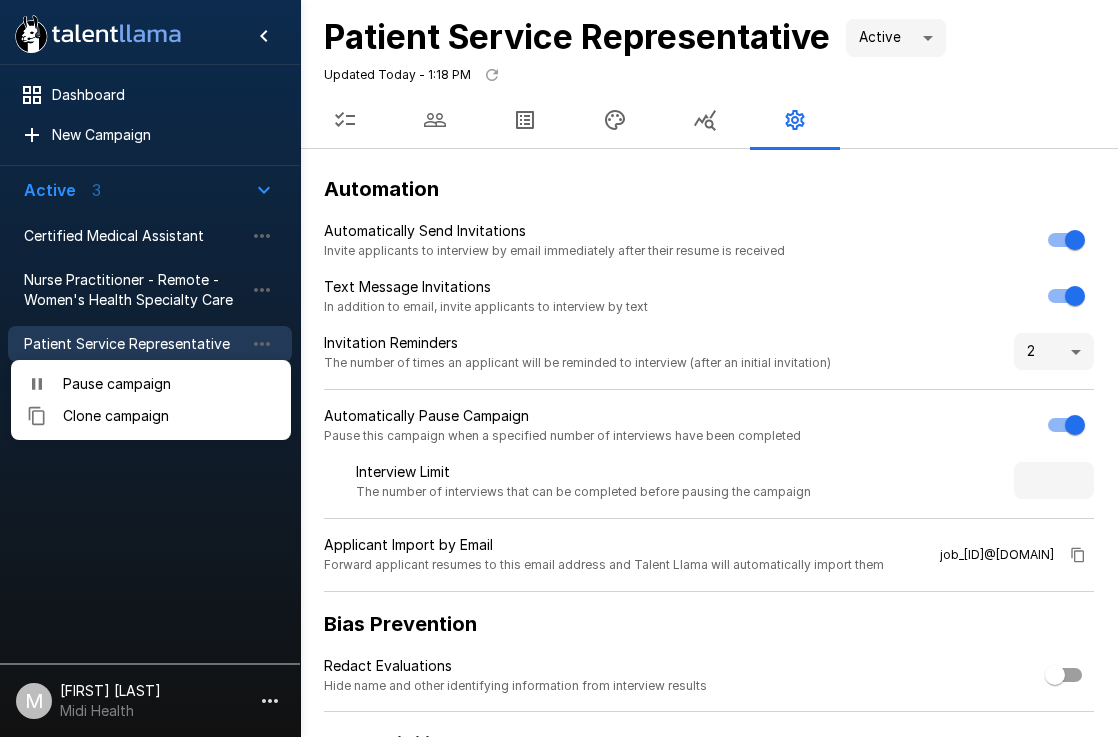 click at bounding box center (559, 368) 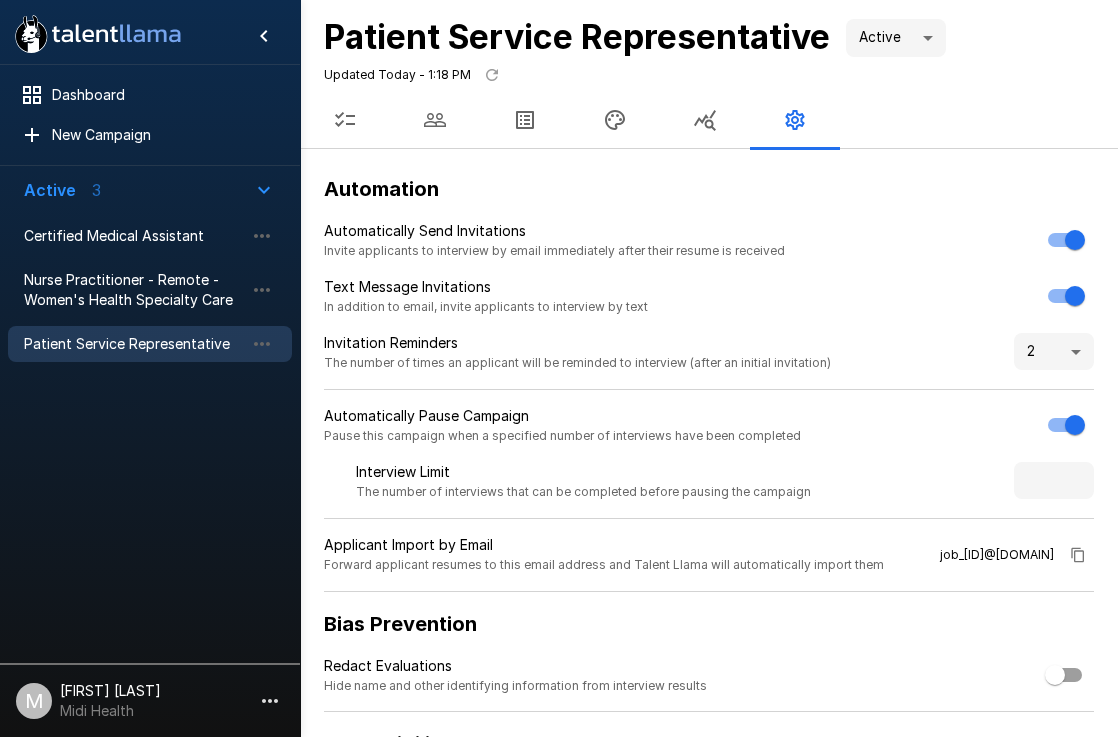 click 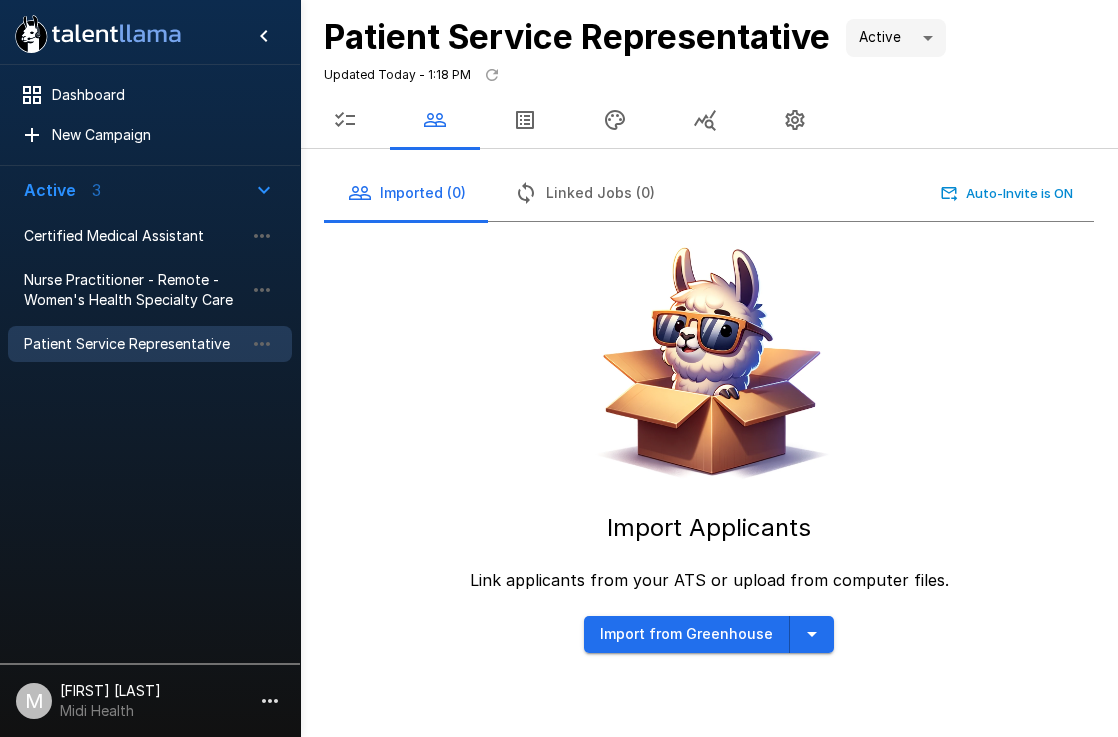 click at bounding box center (525, 120) 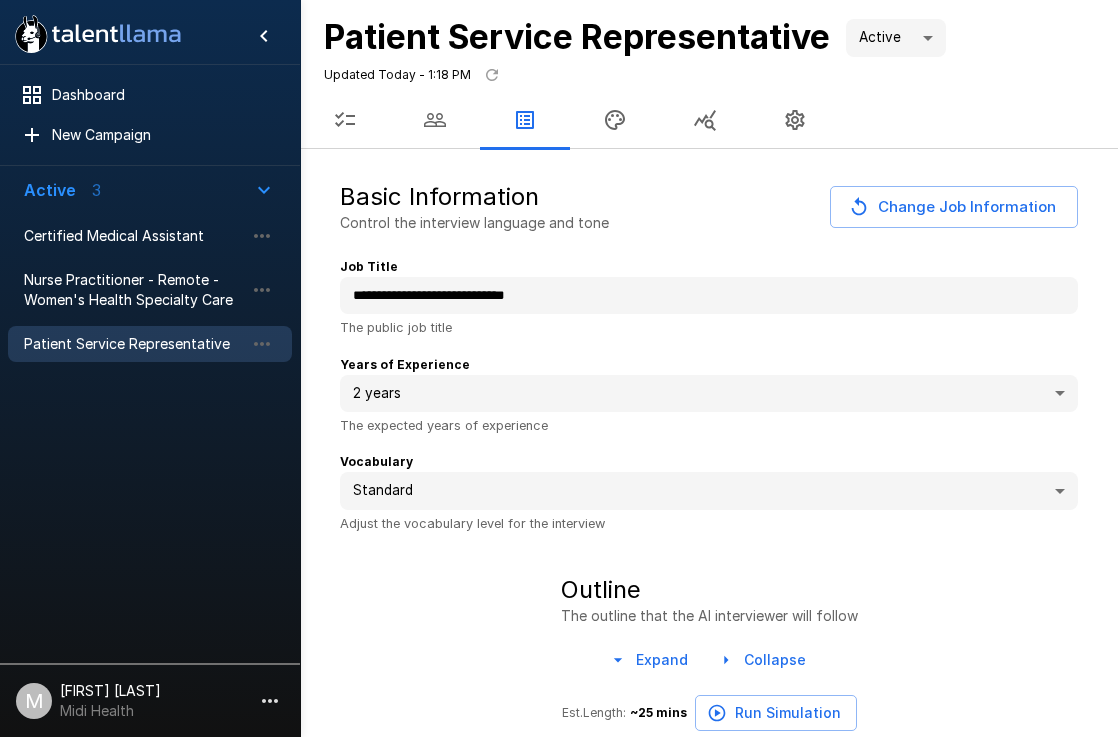 type on "*" 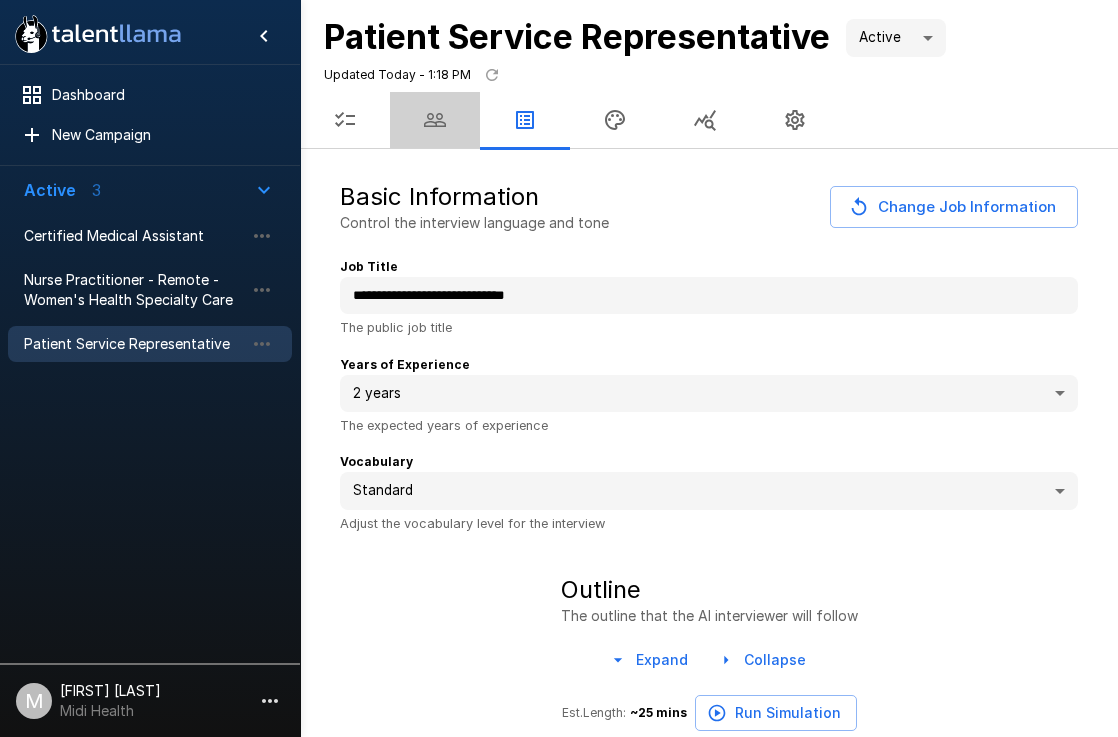 click 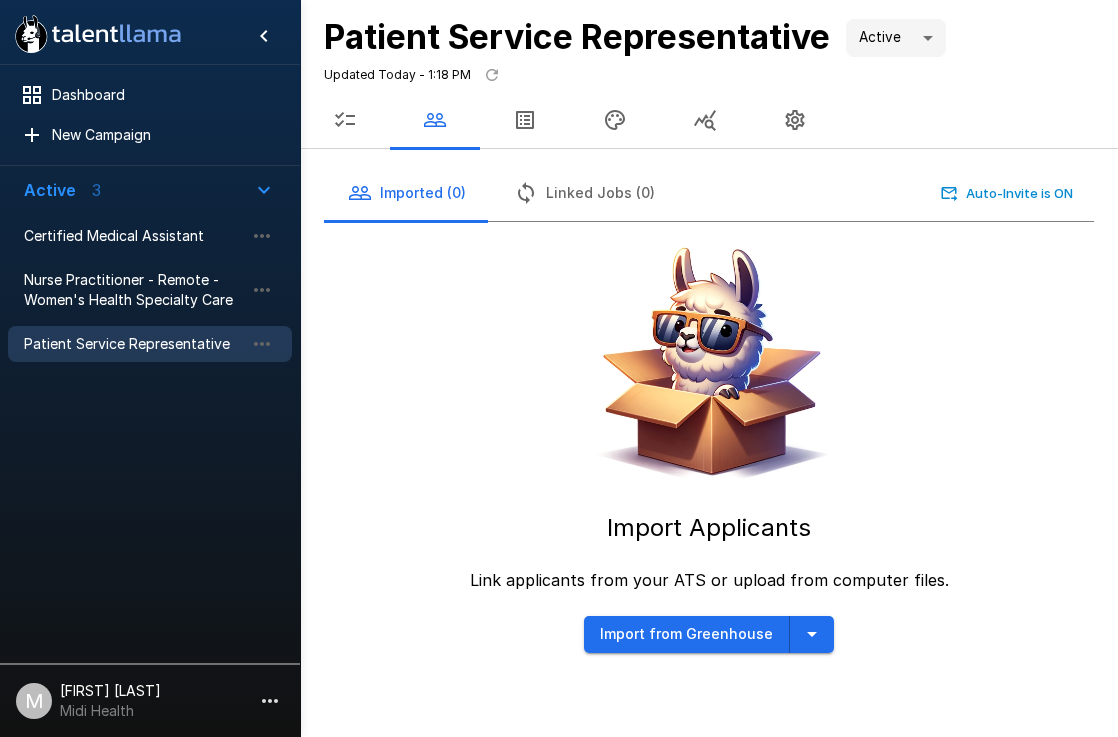click at bounding box center [525, 120] 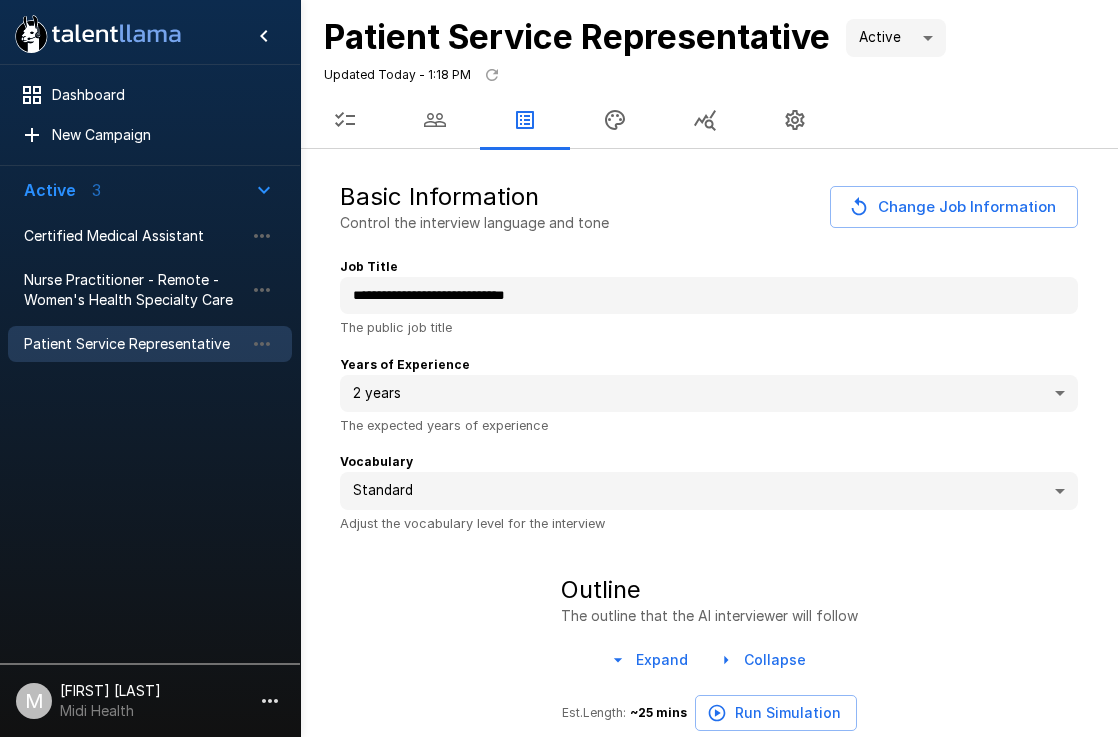 type on "*" 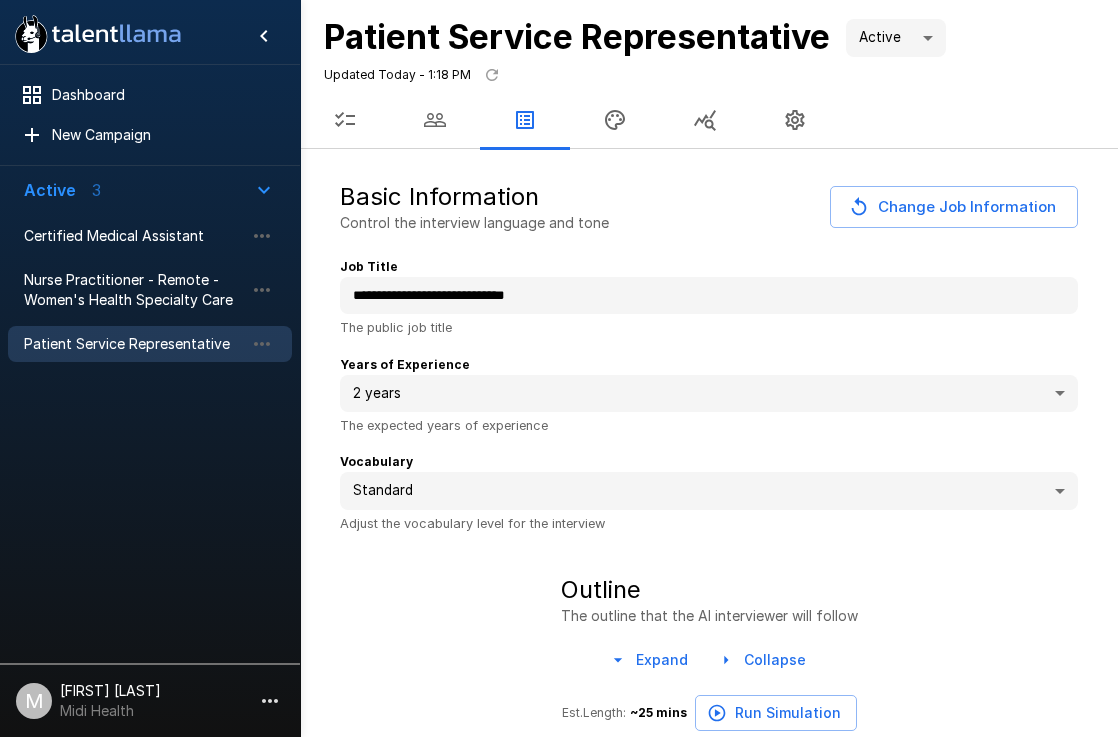 click at bounding box center (615, 120) 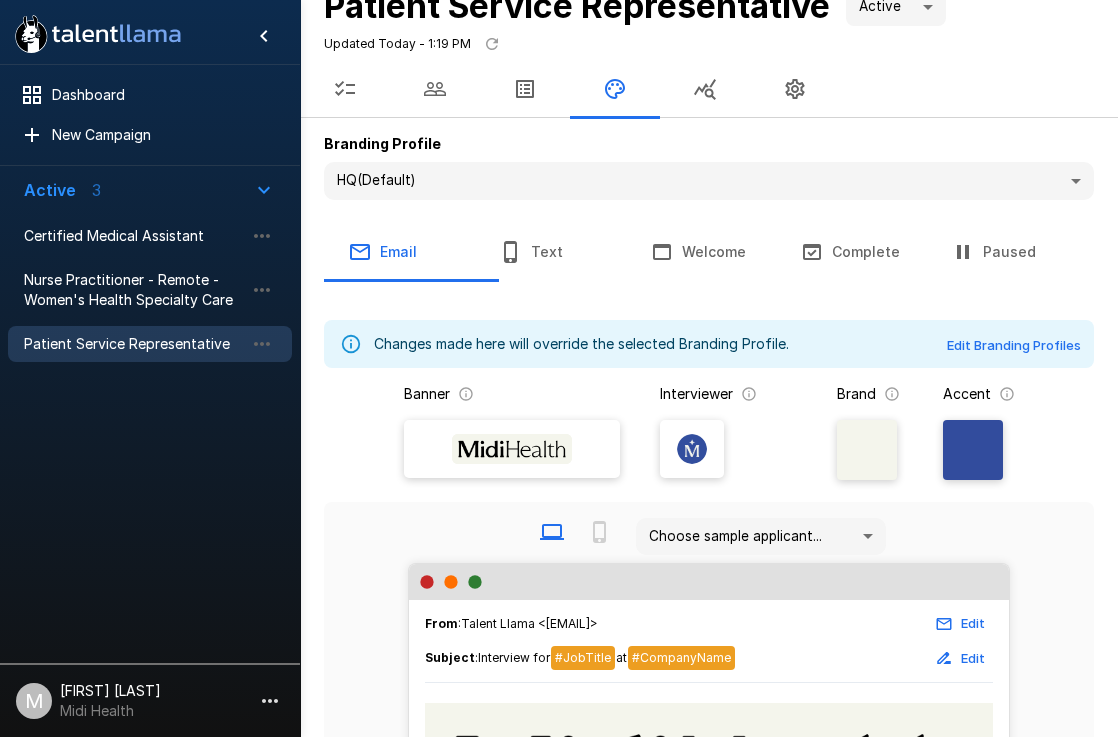 scroll, scrollTop: 30, scrollLeft: 0, axis: vertical 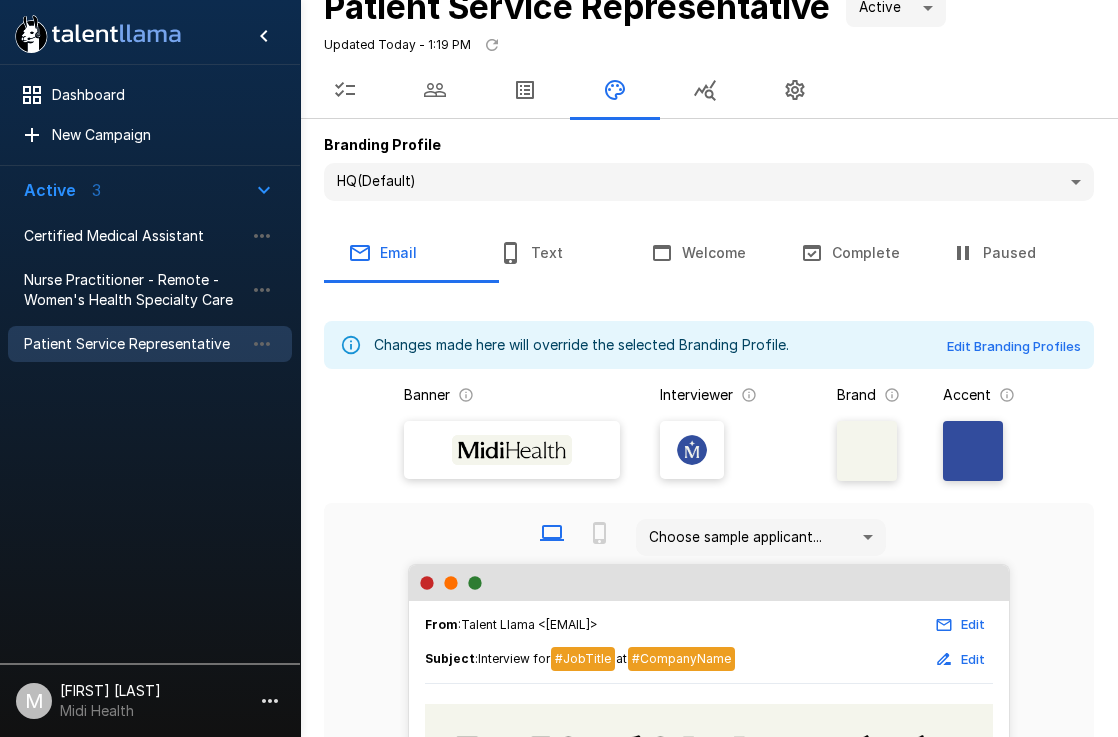 click 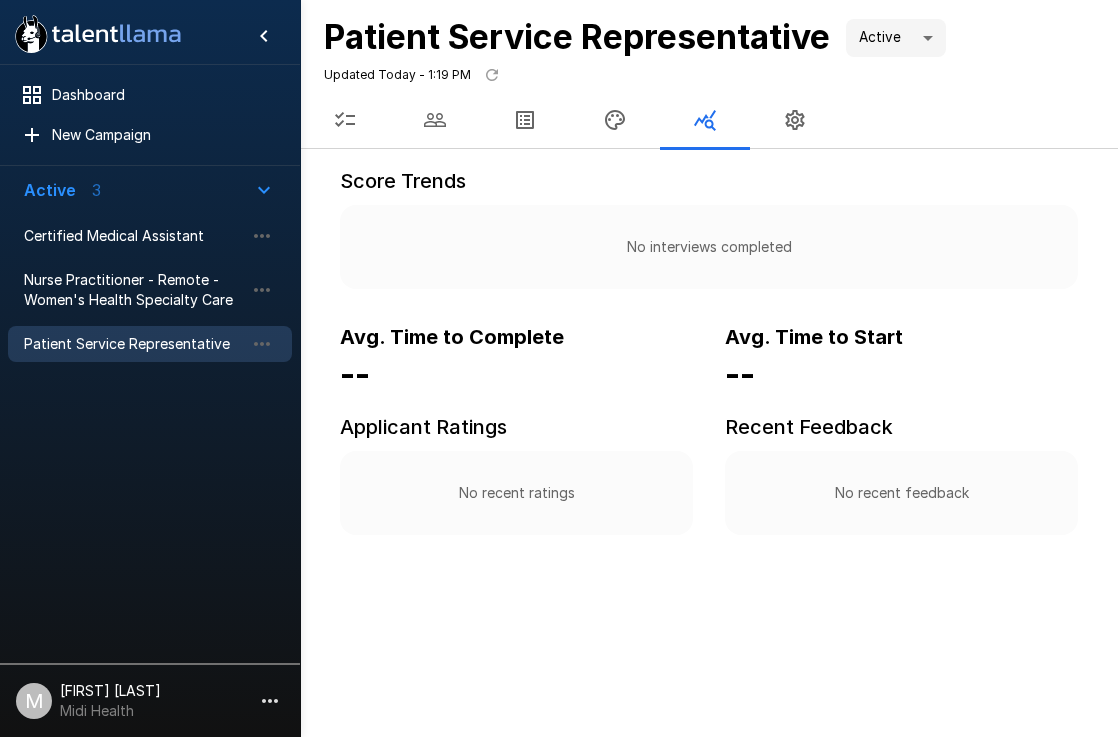 click 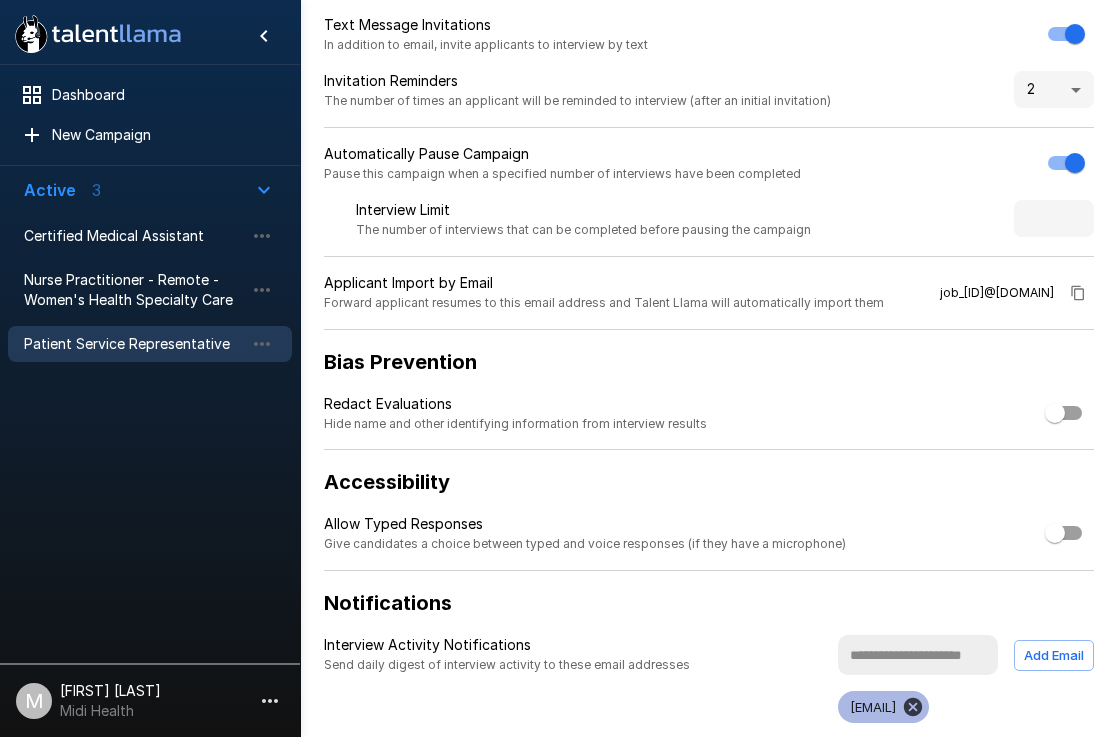 scroll, scrollTop: 263, scrollLeft: 0, axis: vertical 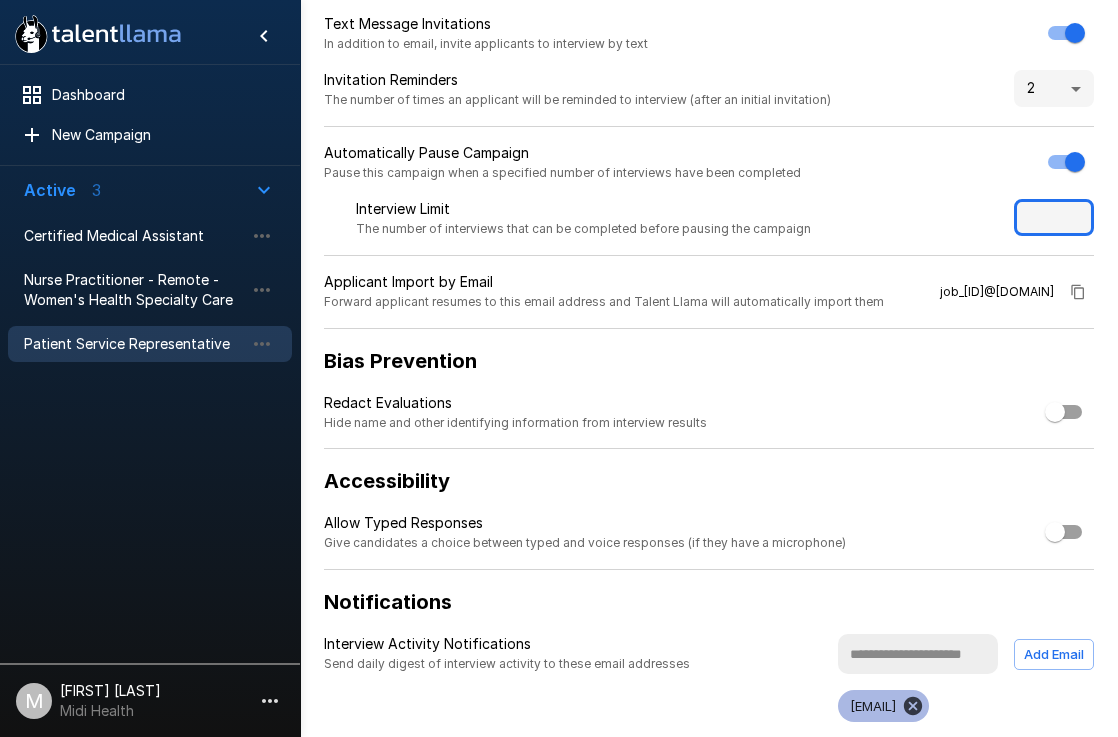 click on "**" at bounding box center (1054, 218) 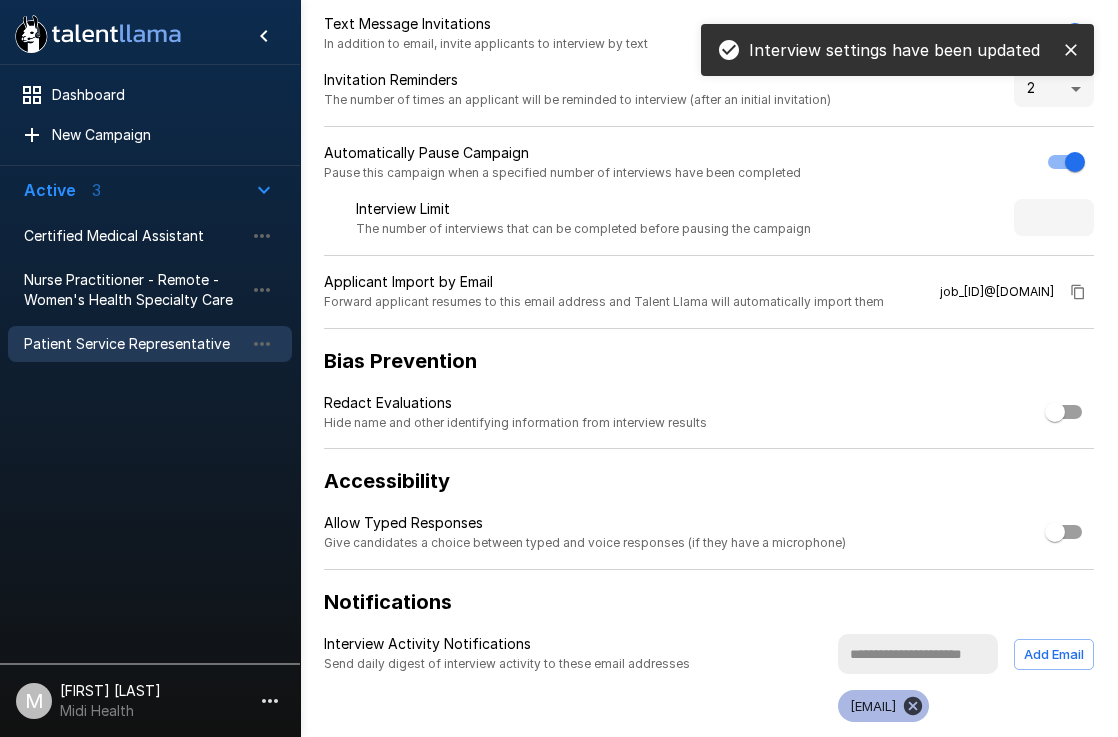 click on "Interview Limit The number of interviews that can be completed before pausing the campaign **" at bounding box center [709, 227] 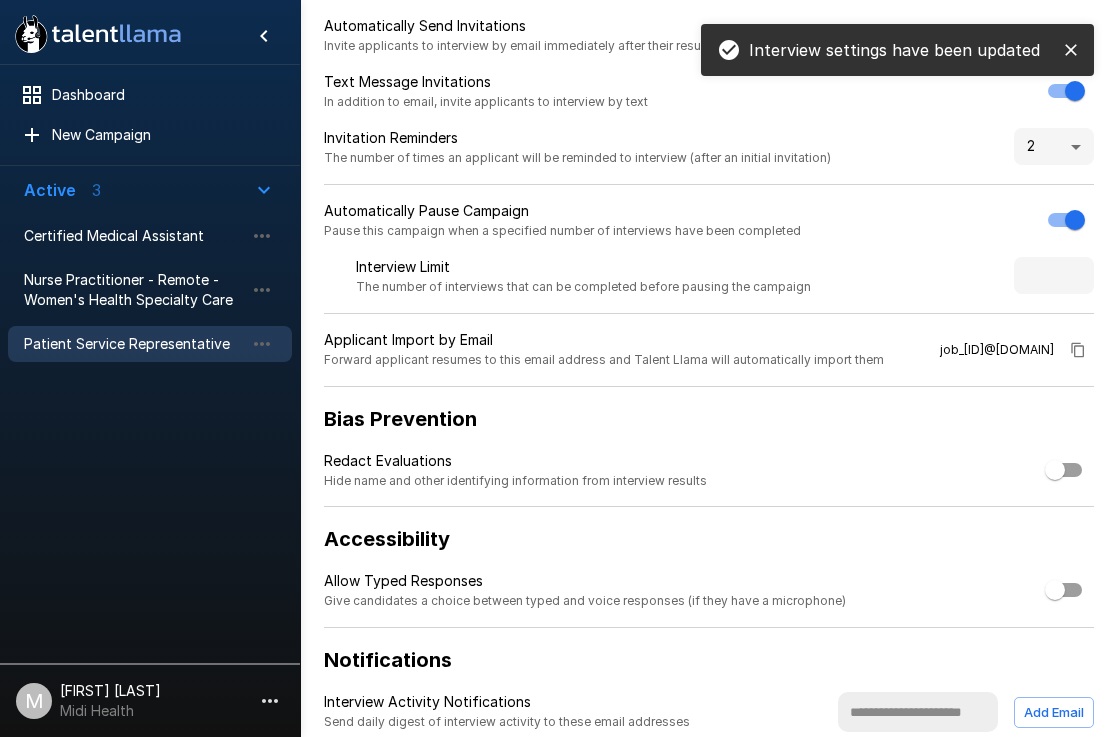 scroll, scrollTop: 0, scrollLeft: 0, axis: both 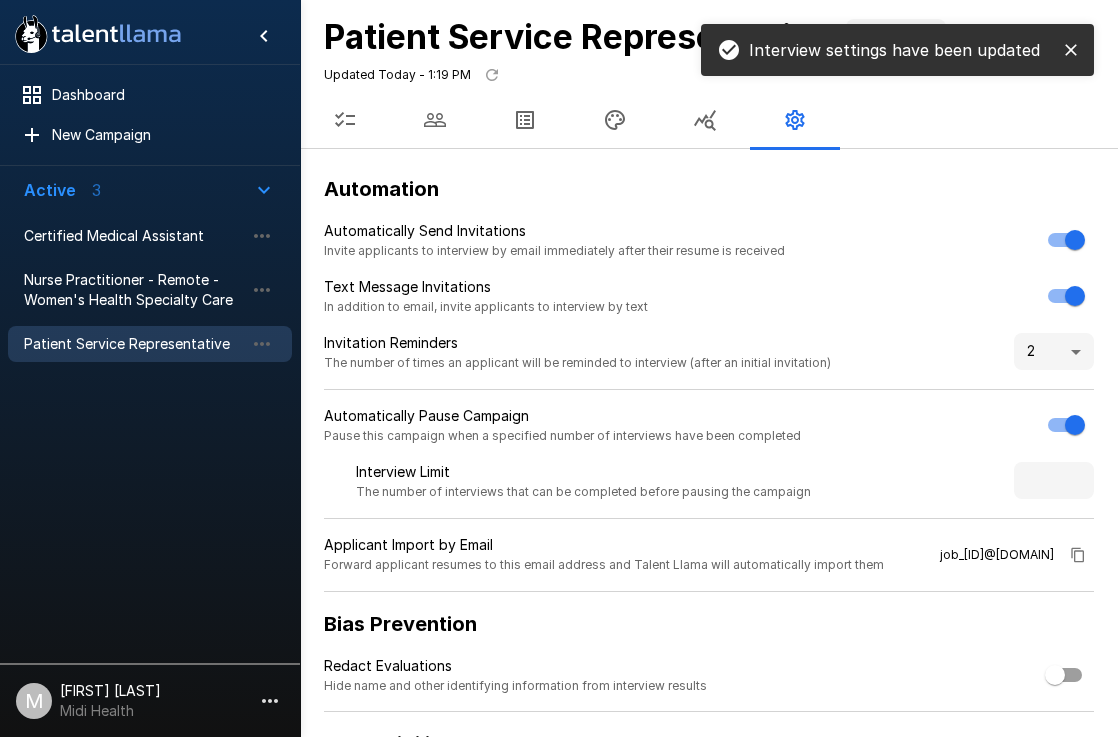 click at bounding box center (345, 120) 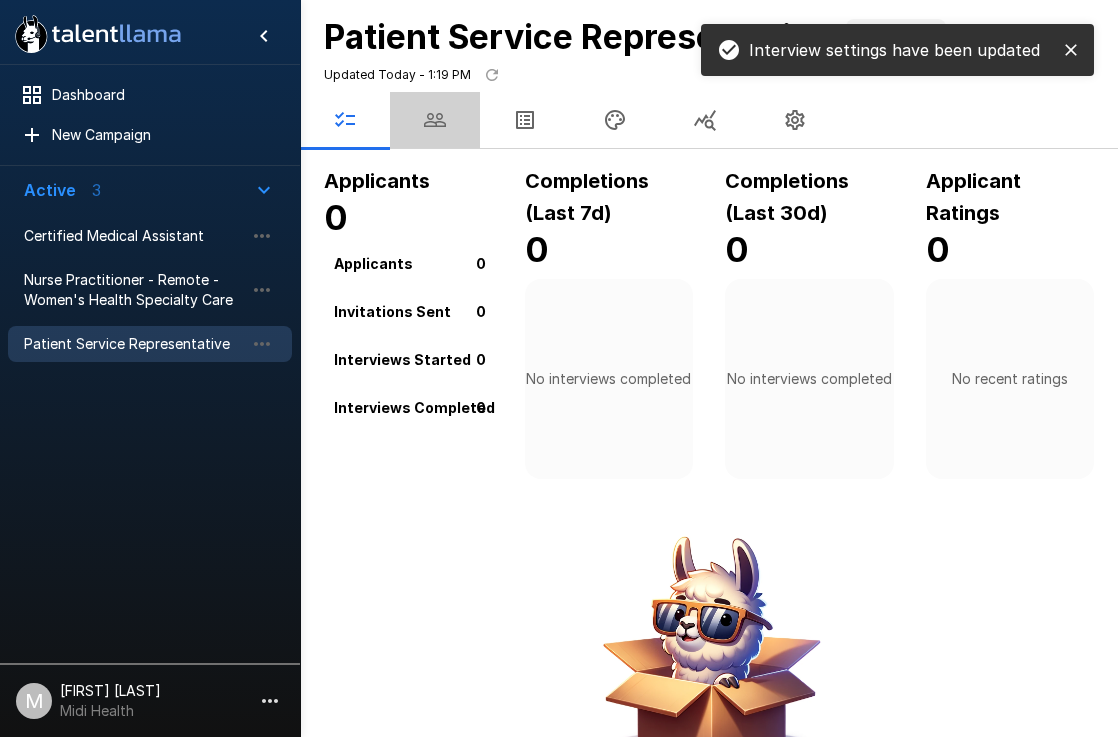 click 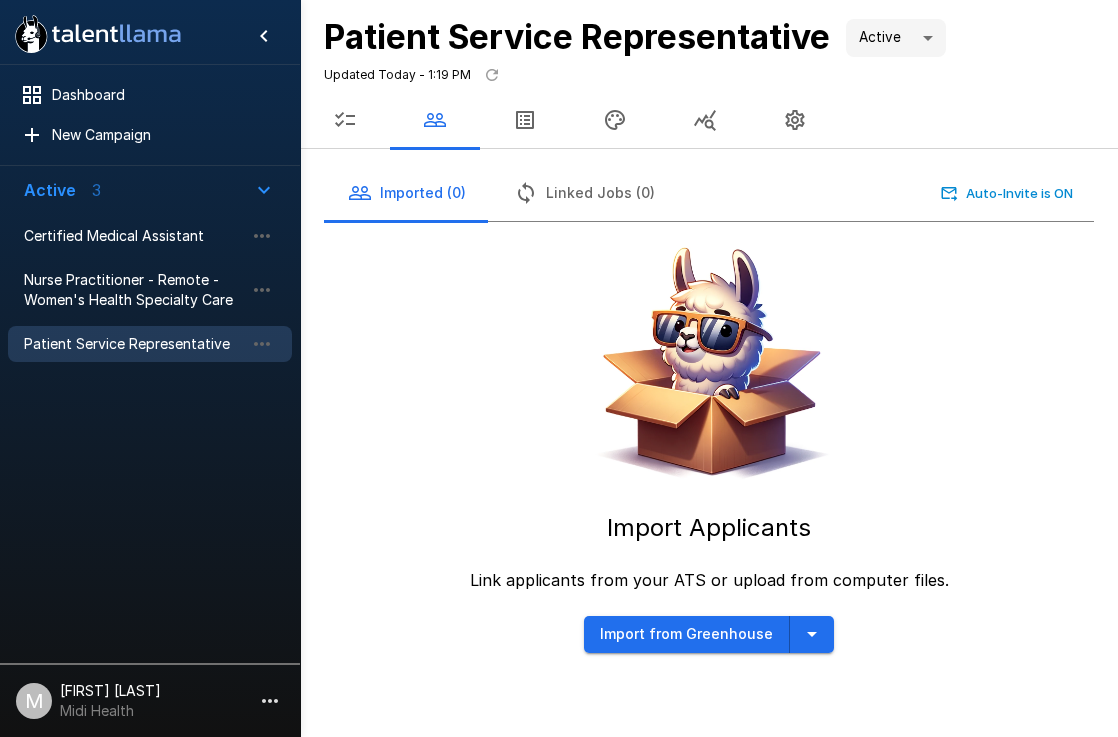 click 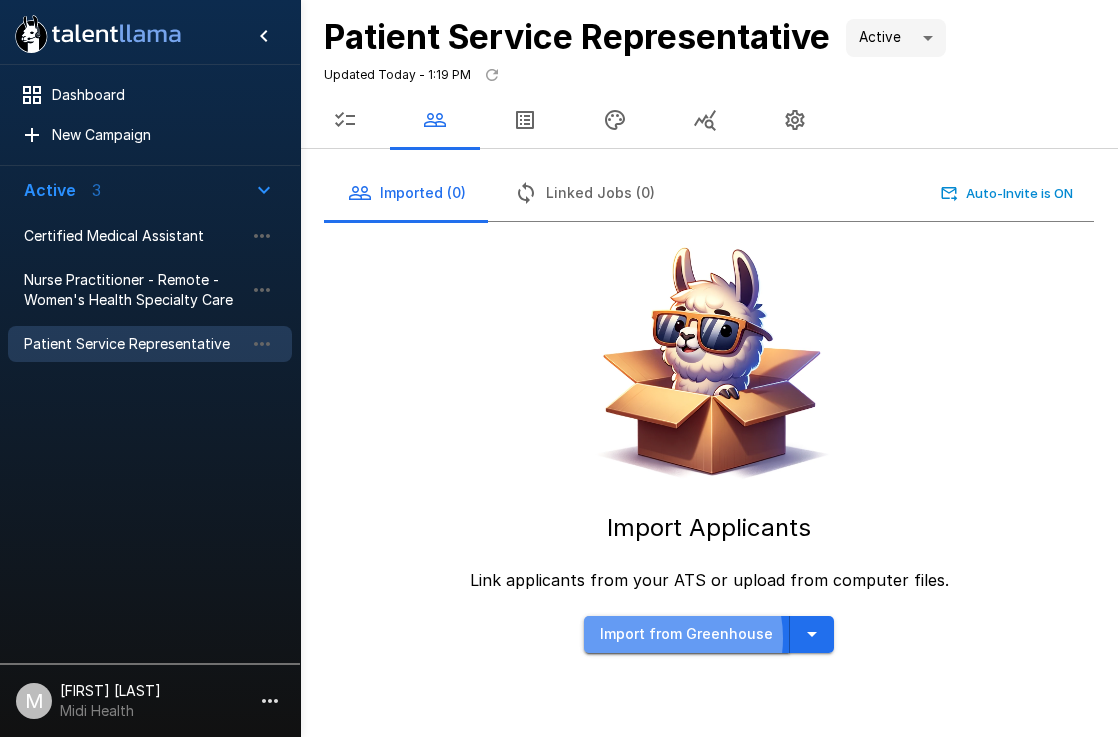 click on "Import from Greenhouse" at bounding box center [687, 634] 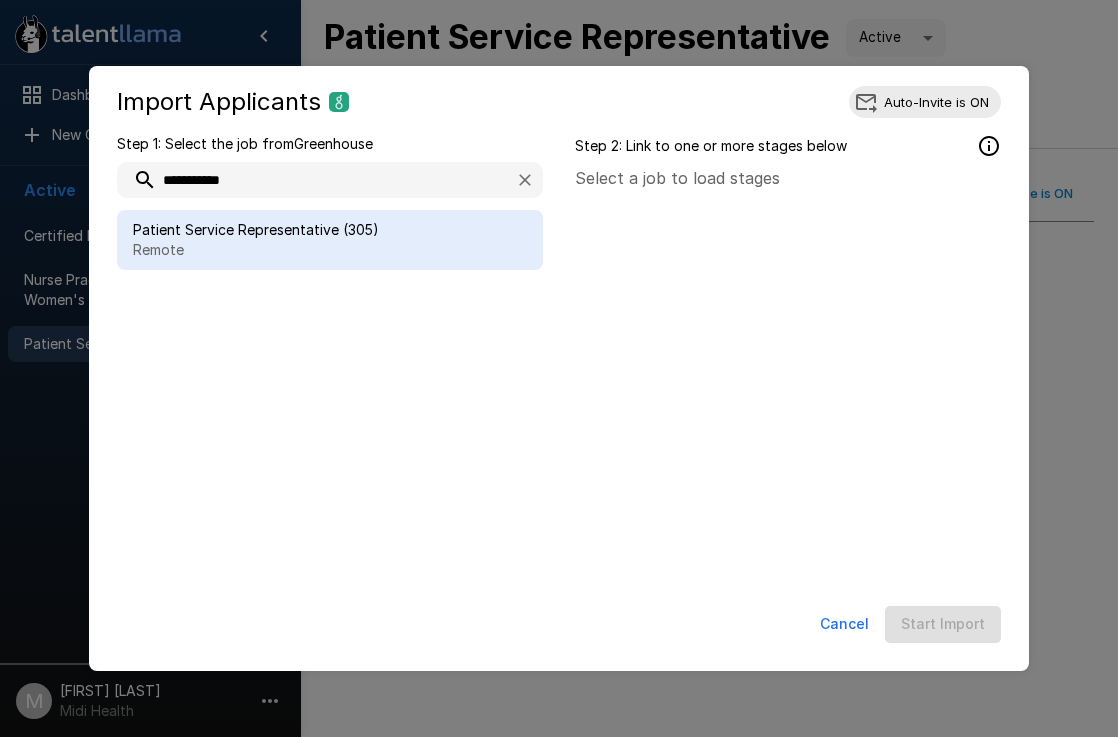 type on "**********" 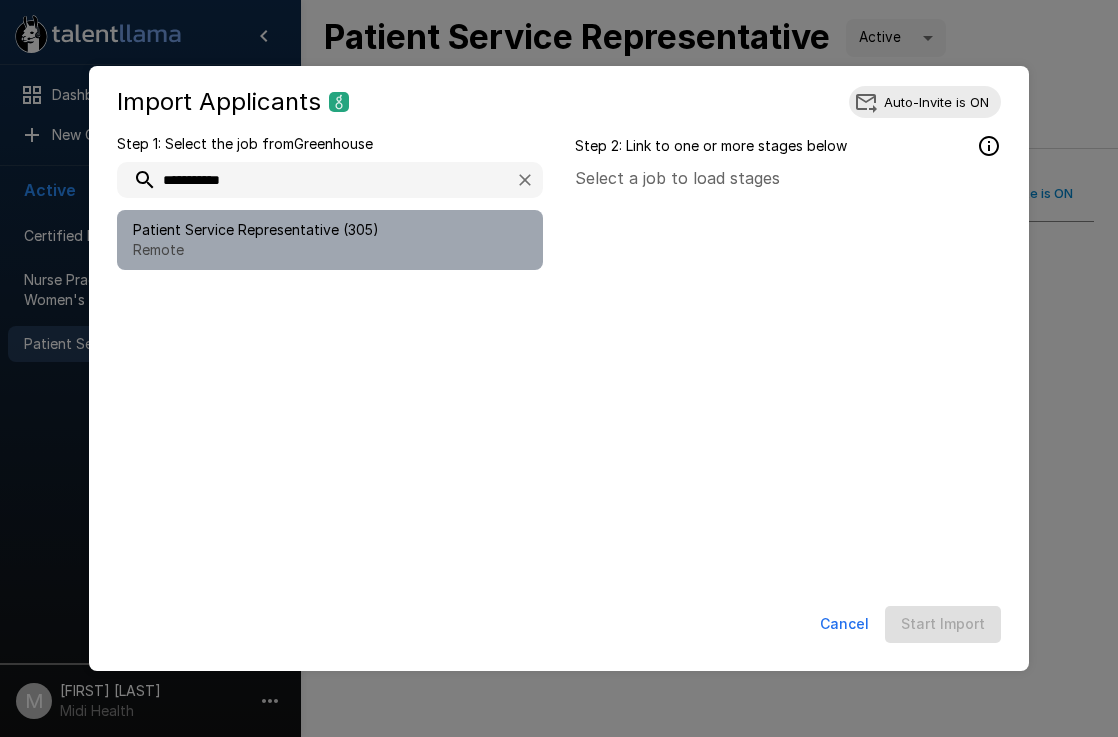 click on "Patient Service Representative (305)" at bounding box center [330, 230] 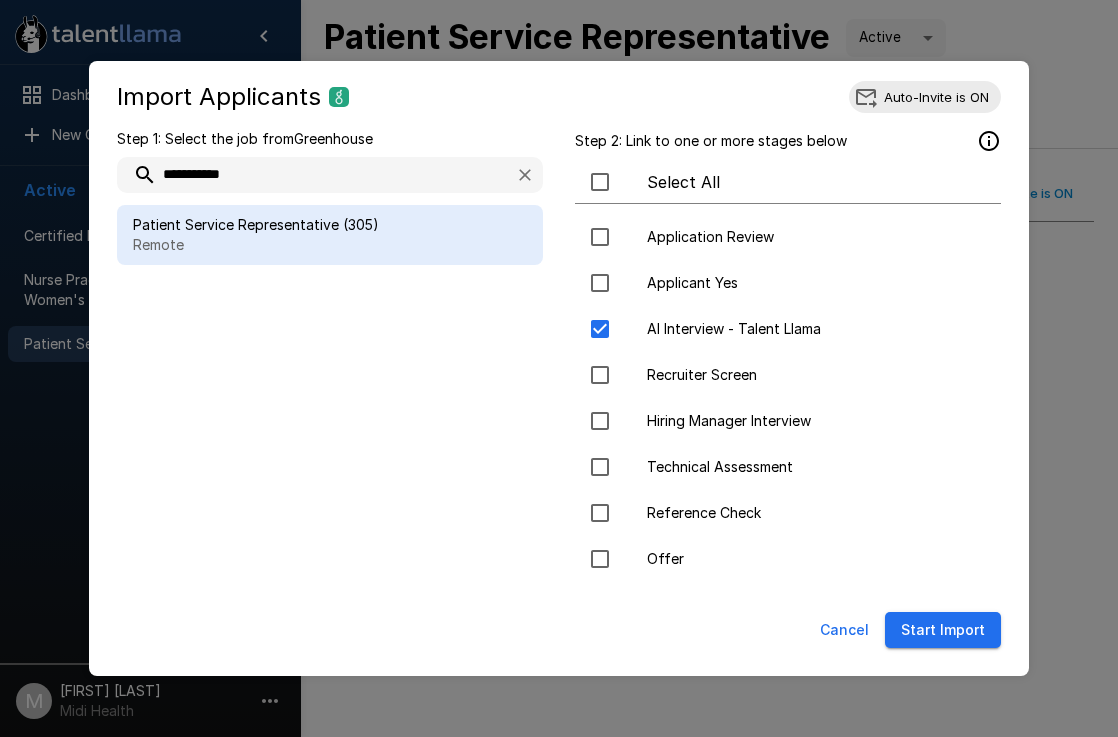 click on "Start Import" at bounding box center (943, 630) 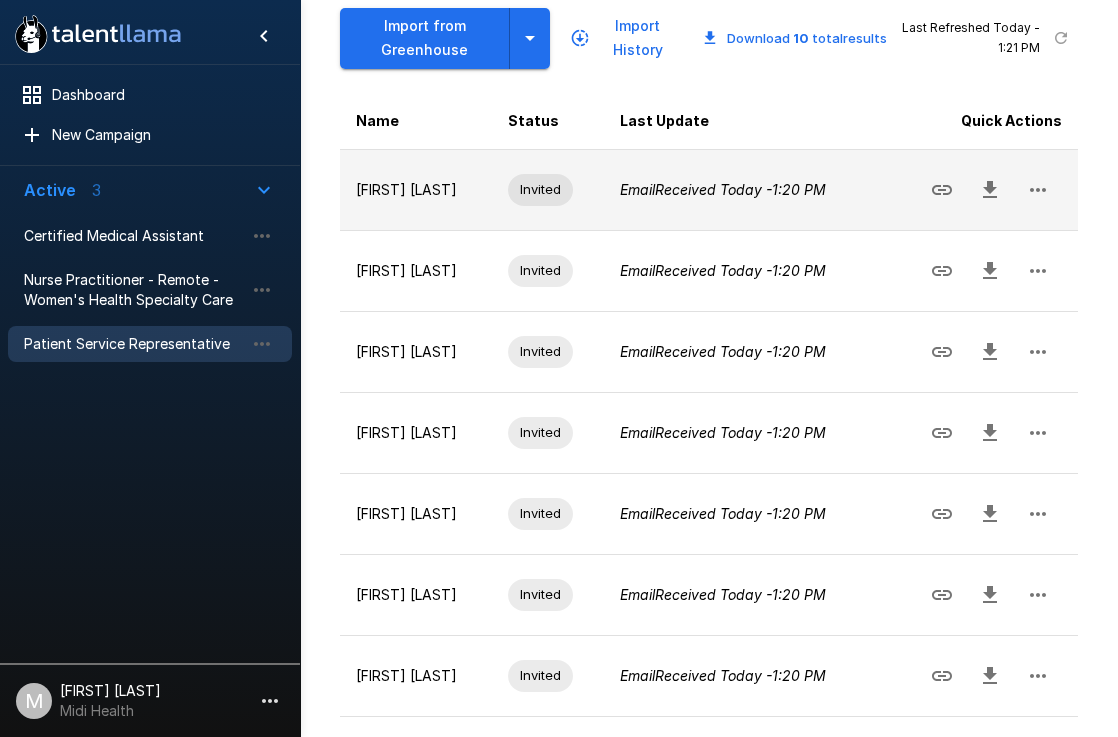 scroll, scrollTop: 0, scrollLeft: 0, axis: both 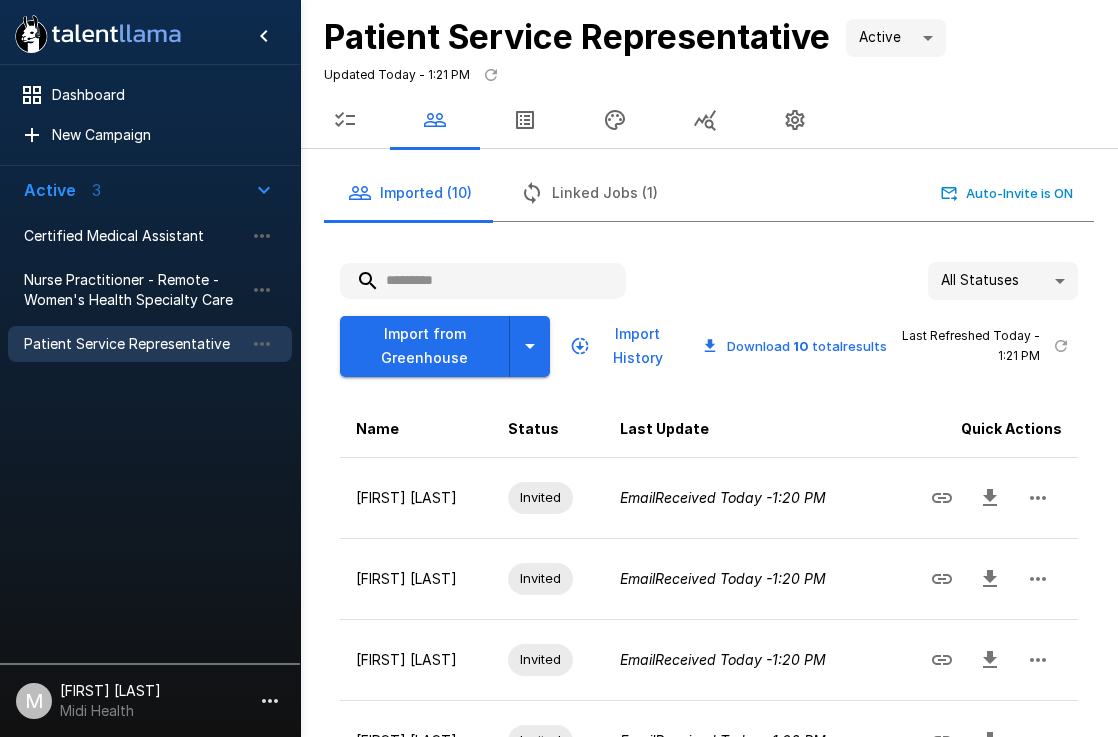 click 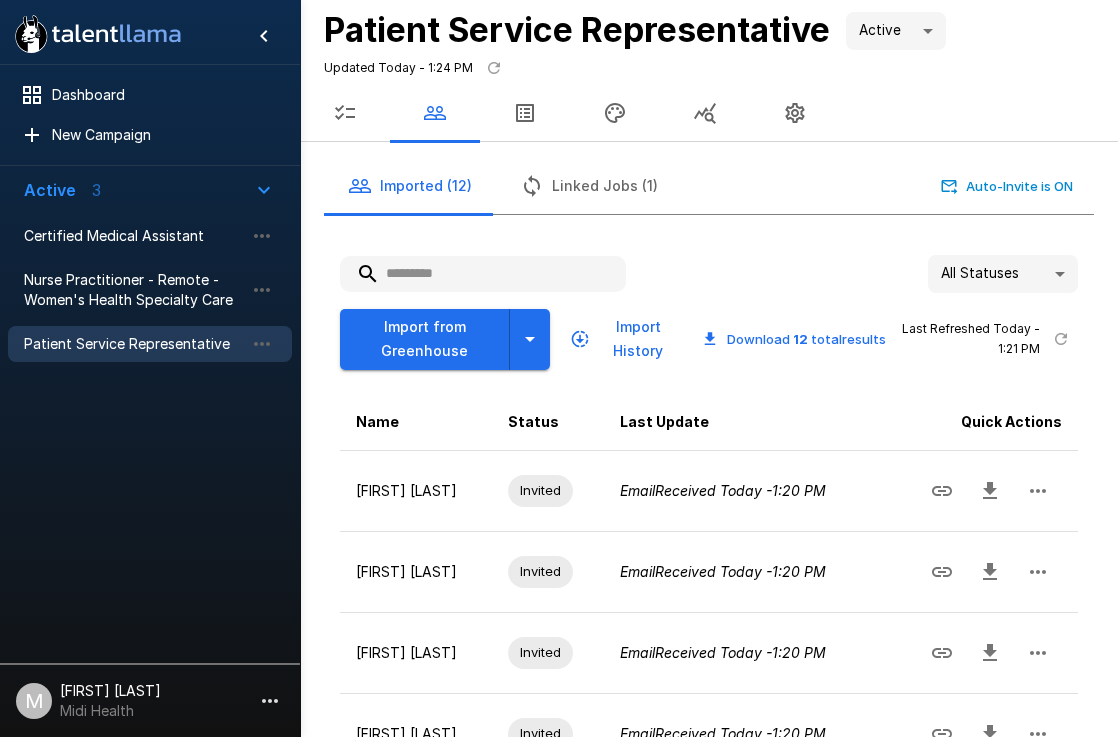 scroll, scrollTop: 0, scrollLeft: 0, axis: both 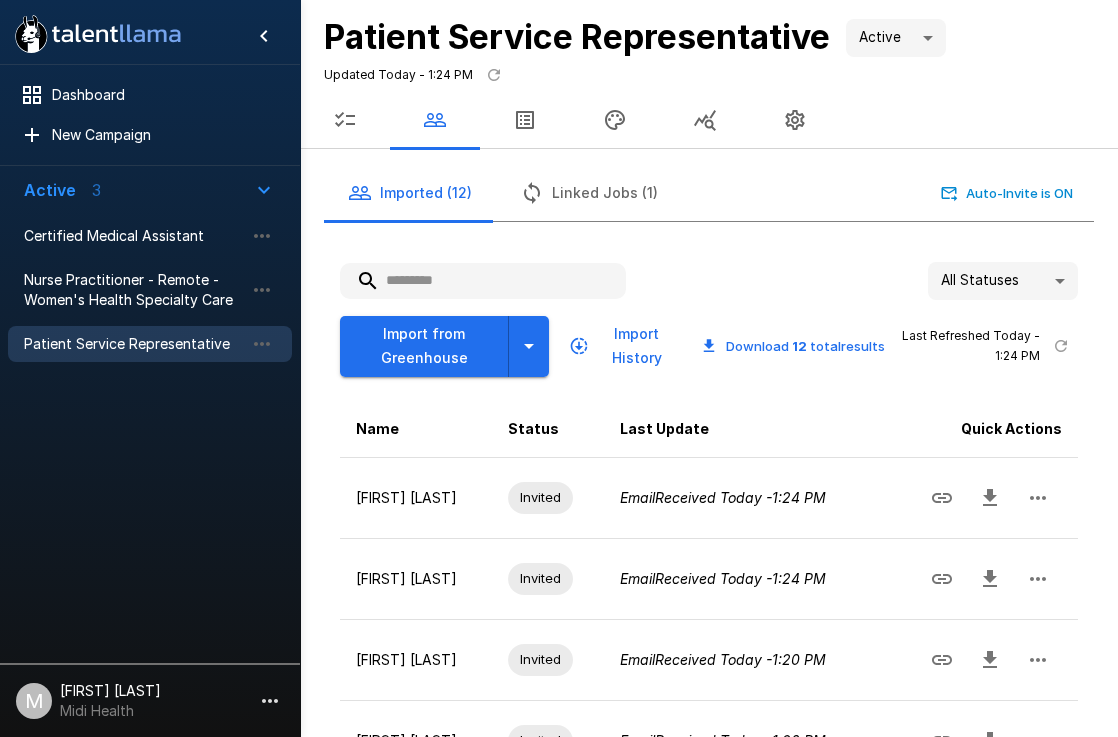 click 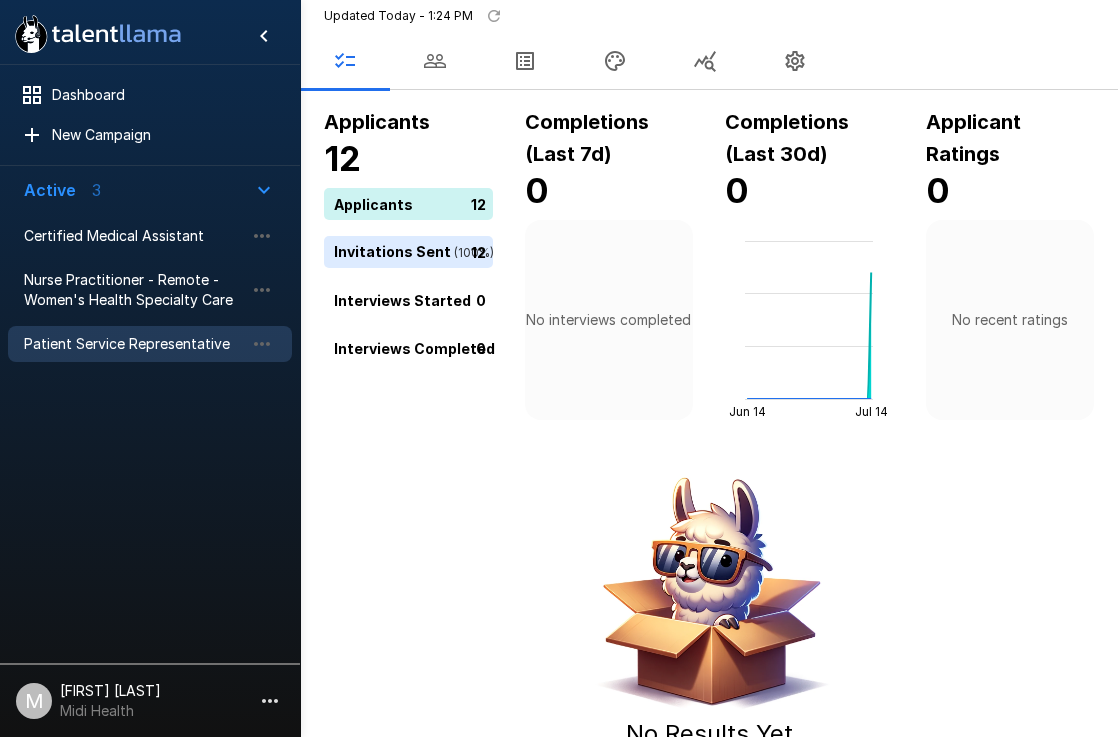 scroll, scrollTop: 0, scrollLeft: 0, axis: both 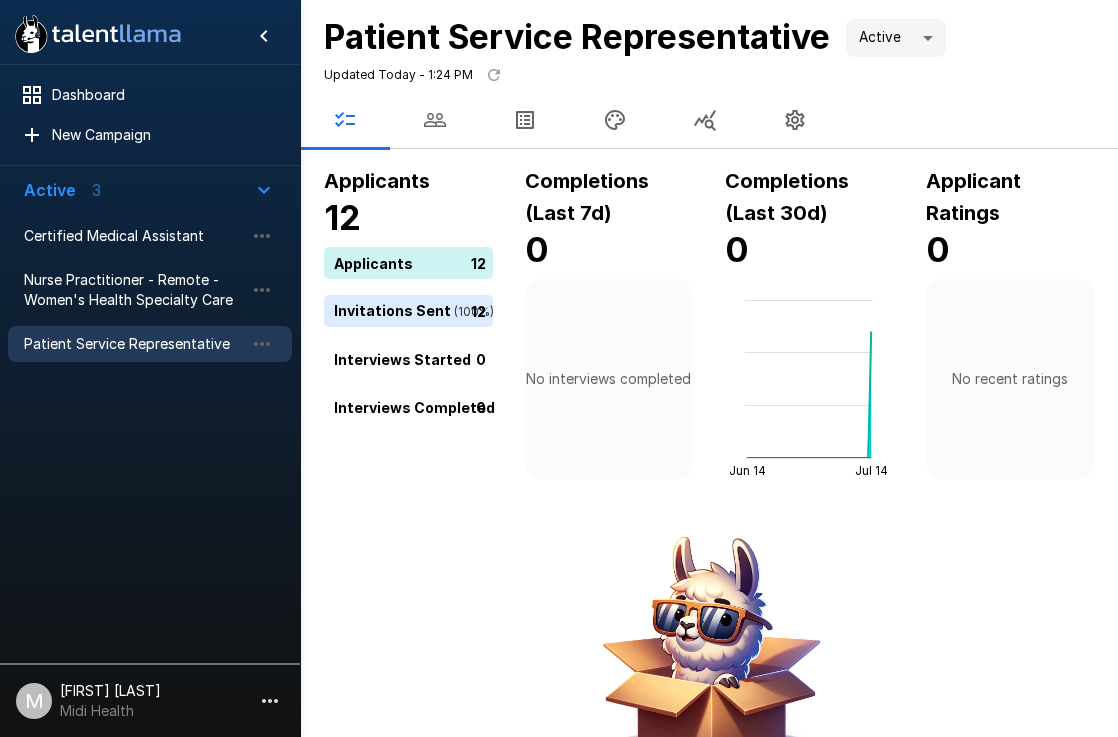 click 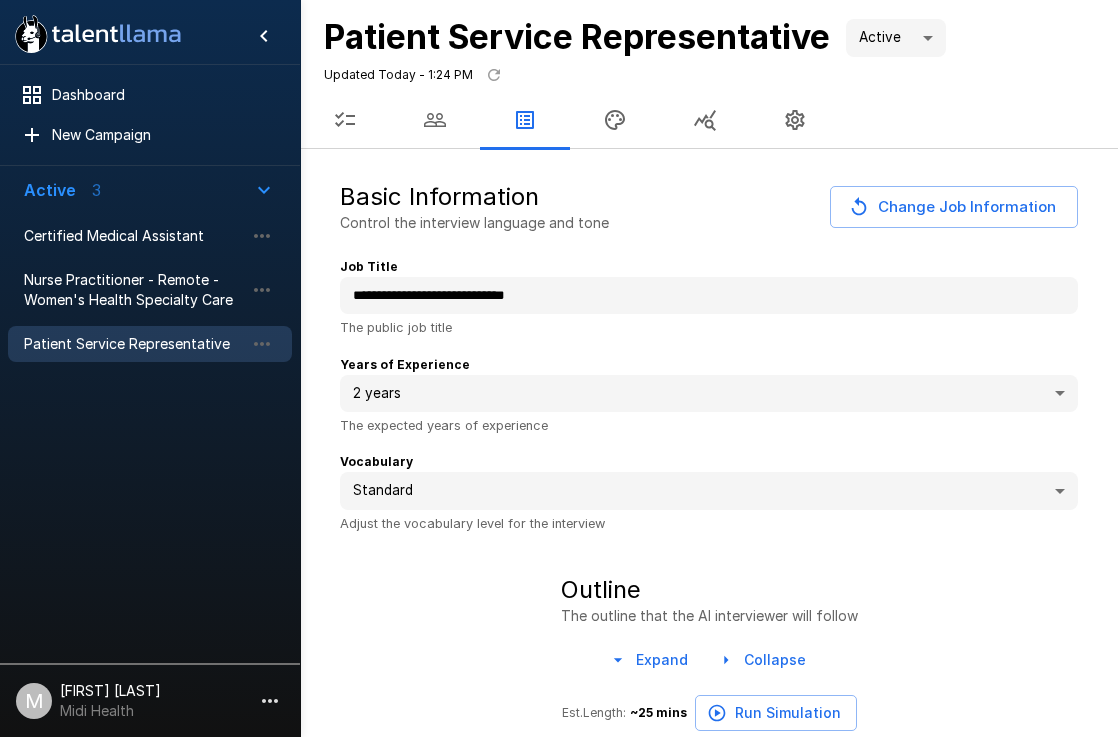 type on "*" 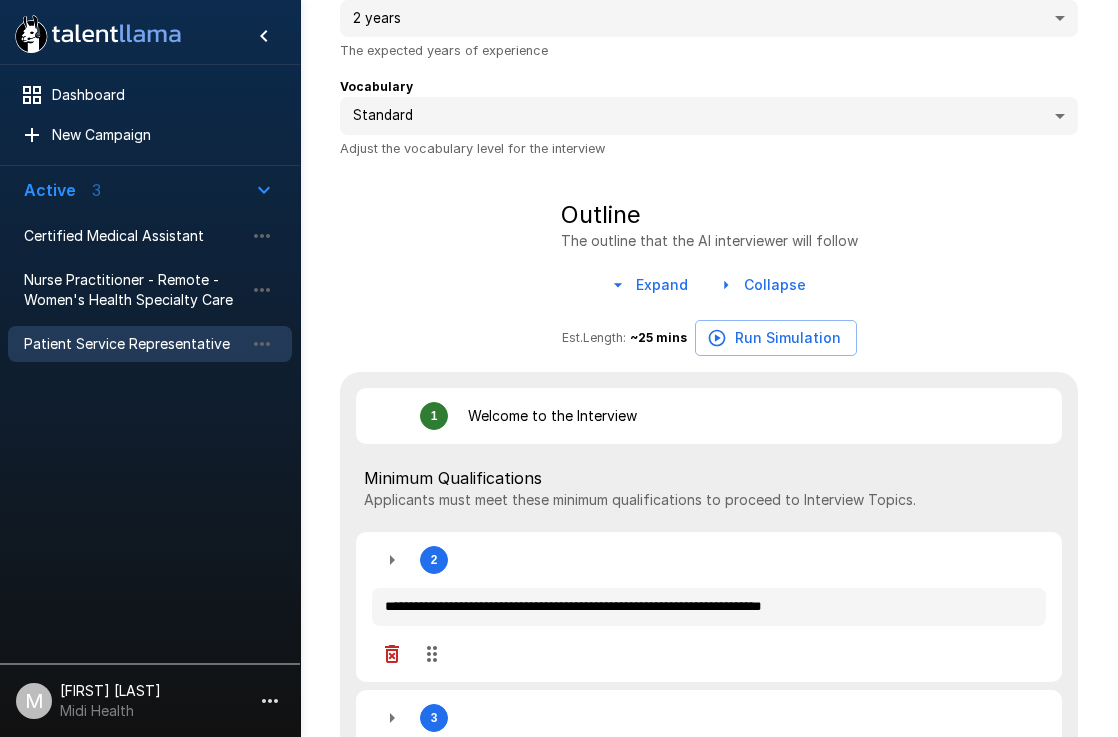 scroll, scrollTop: 0, scrollLeft: 0, axis: both 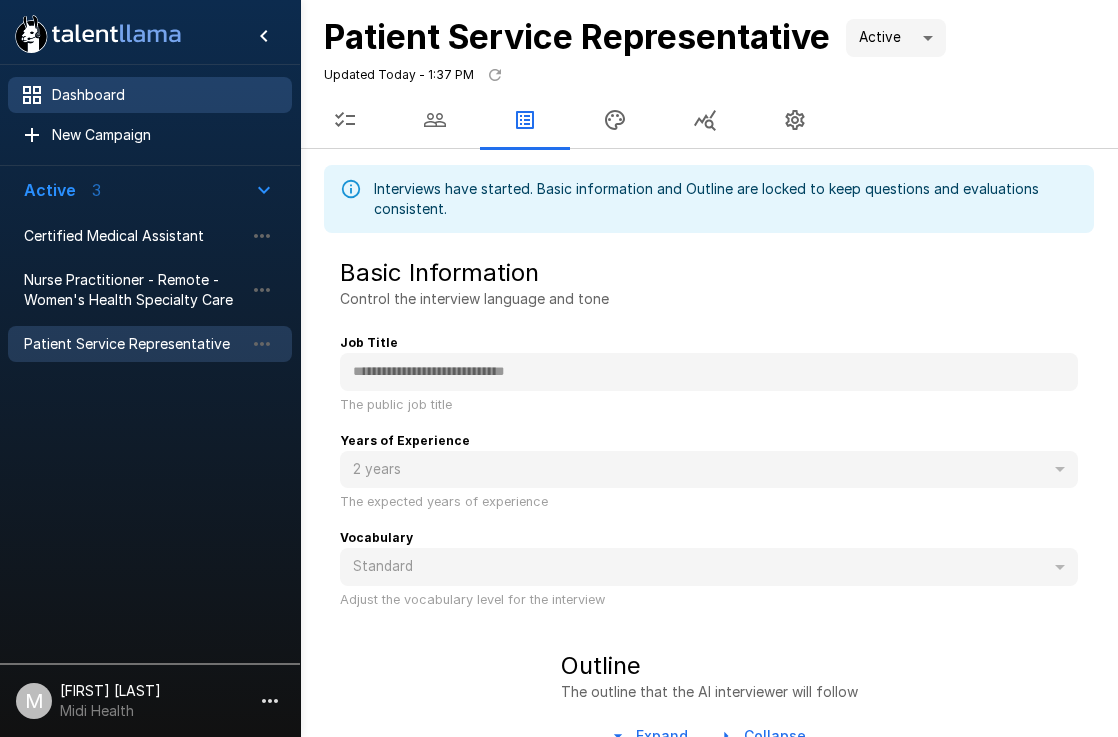 click on "Dashboard" at bounding box center (164, 95) 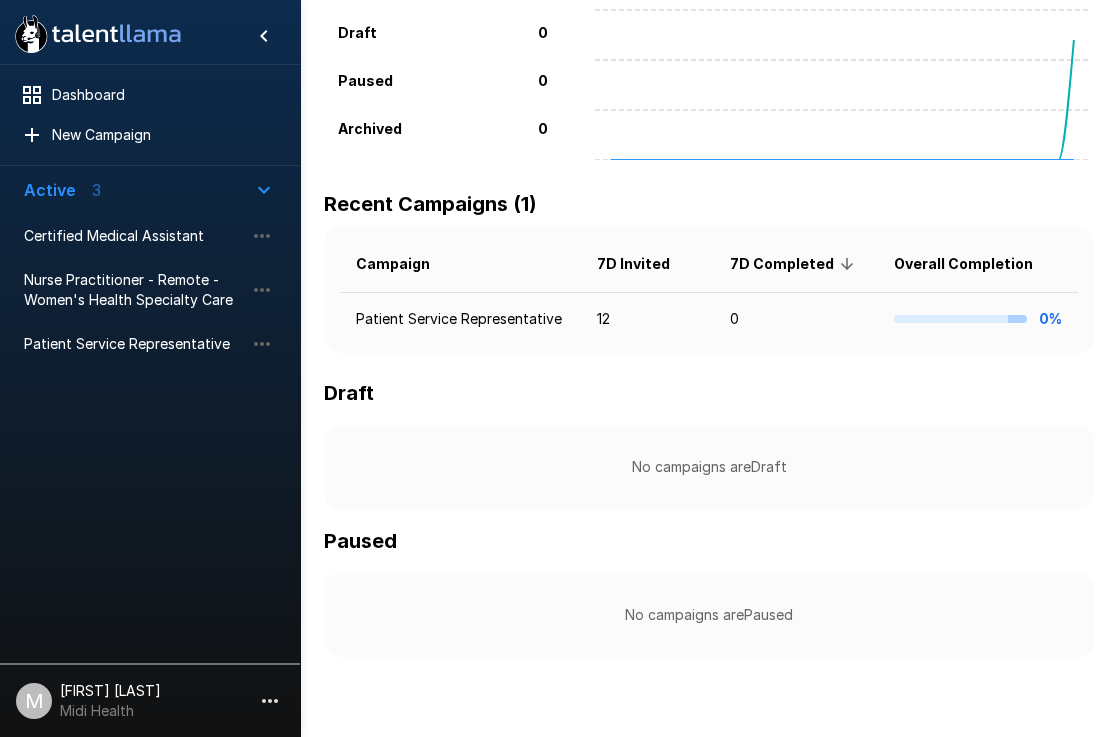 scroll, scrollTop: 0, scrollLeft: 0, axis: both 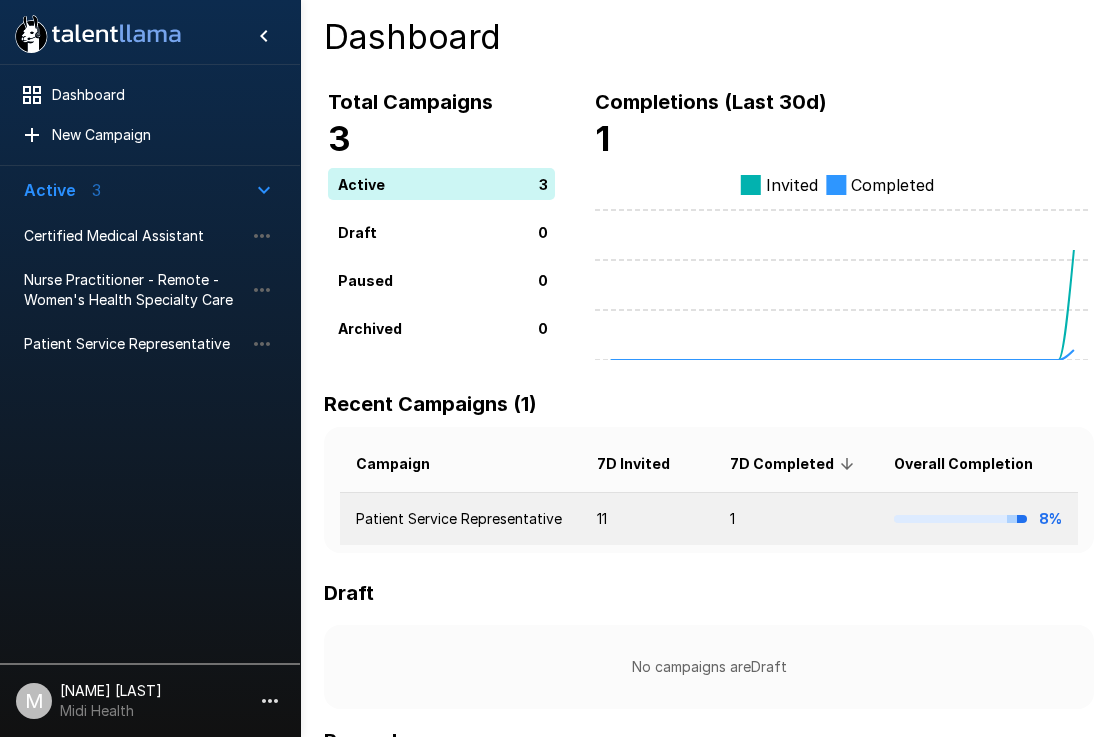 click on "1" at bounding box center (796, 519) 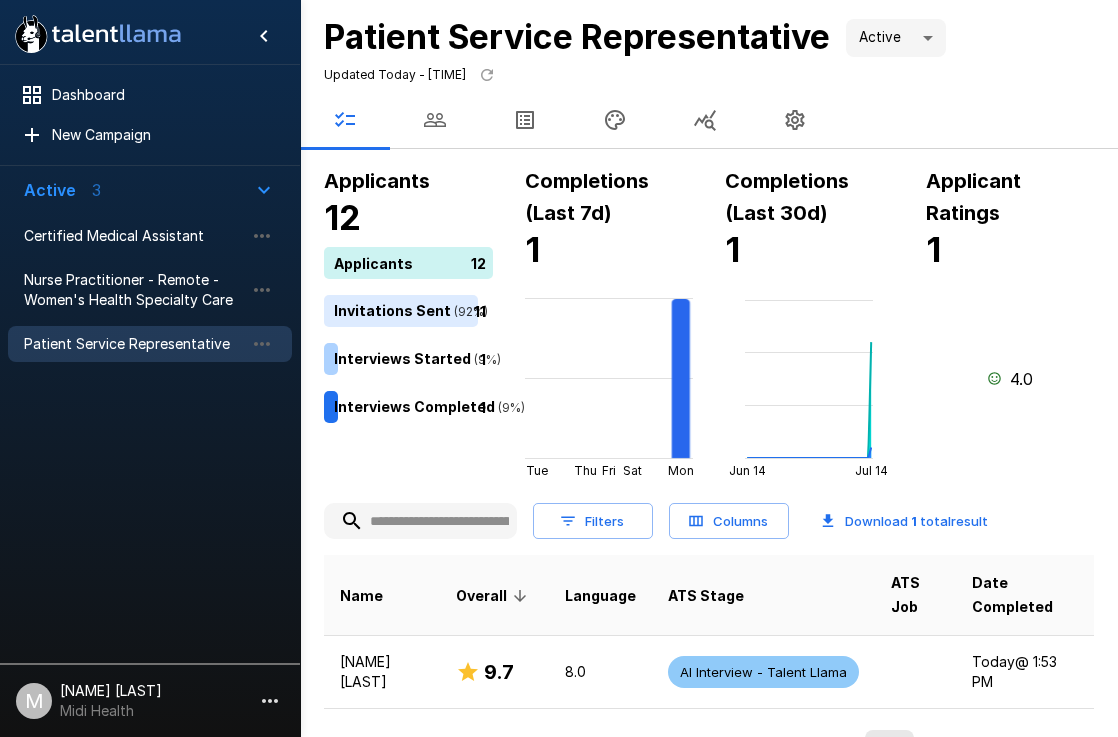 scroll, scrollTop: 71, scrollLeft: 0, axis: vertical 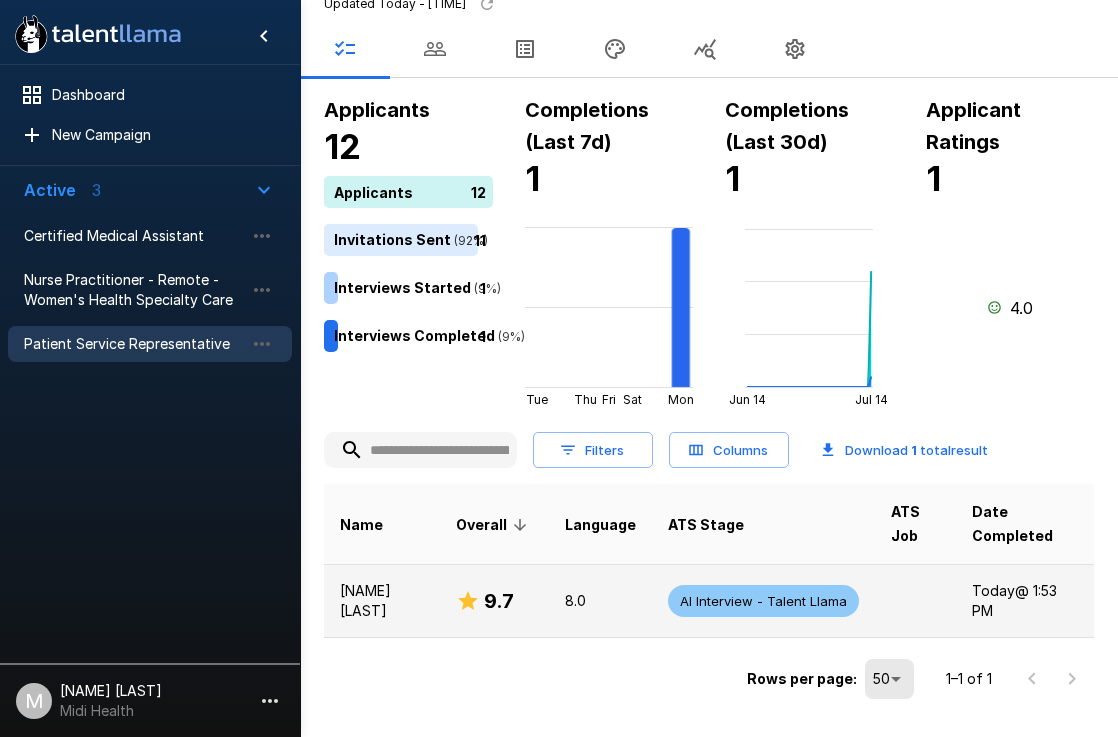 click on "[NAME] [LAST]" at bounding box center (382, 601) 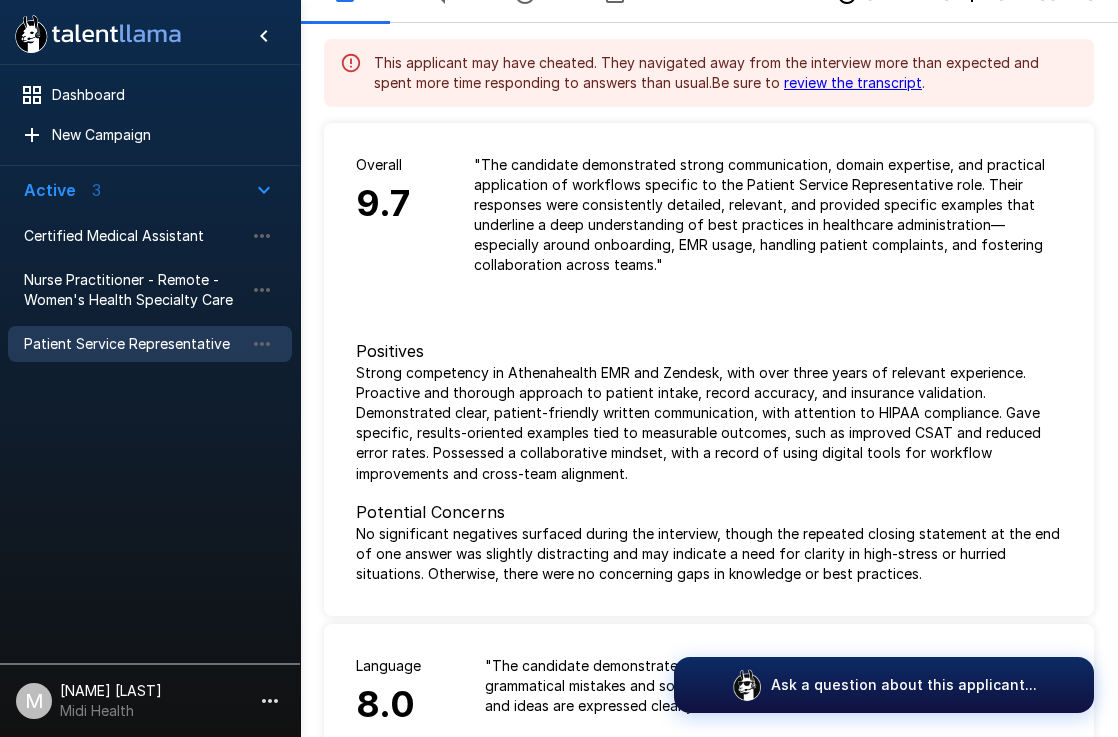 scroll, scrollTop: 0, scrollLeft: 0, axis: both 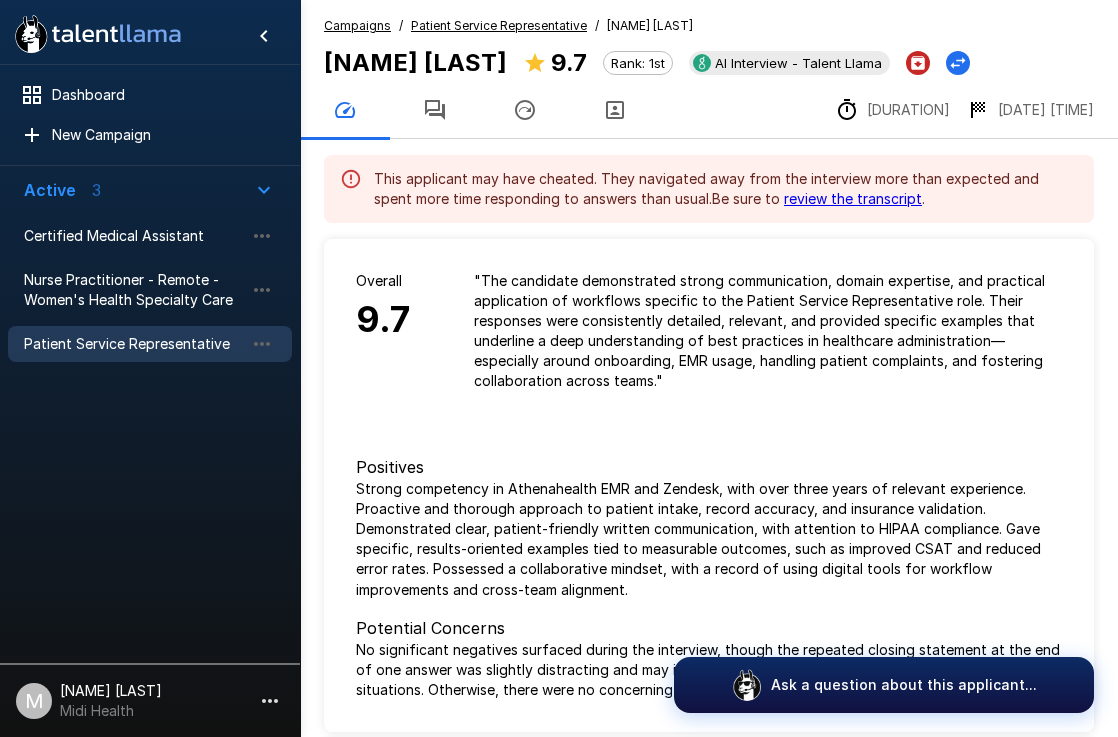 click 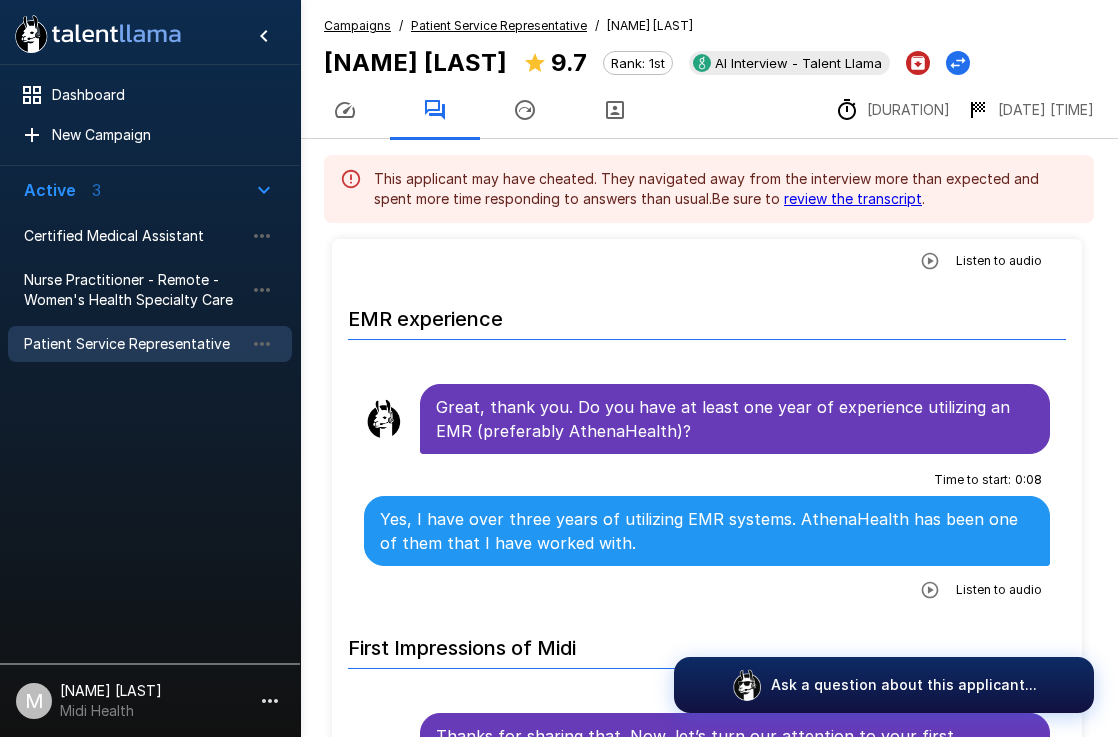 scroll, scrollTop: 912, scrollLeft: 0, axis: vertical 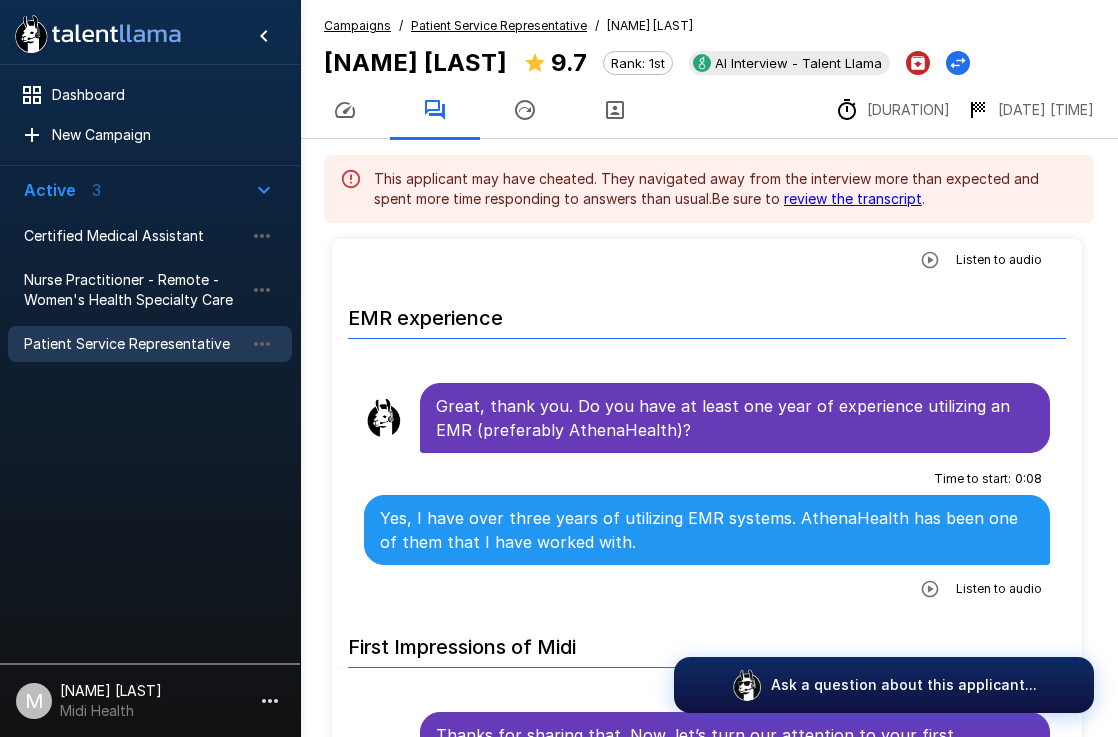 click 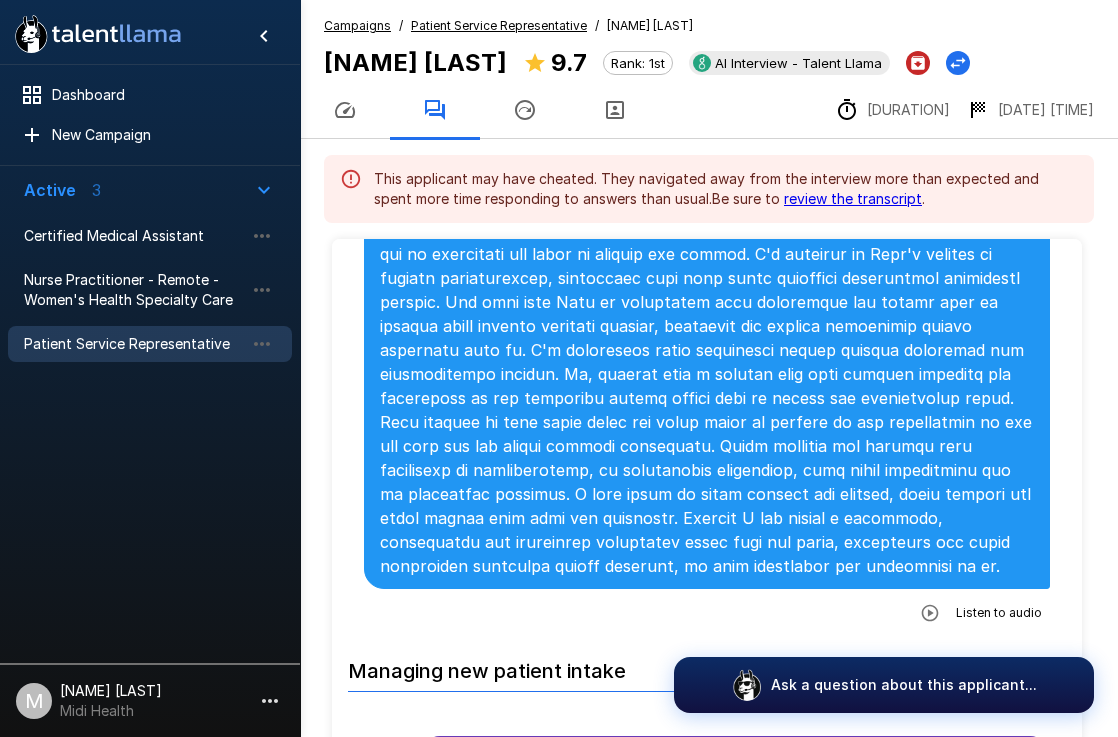 scroll, scrollTop: 1597, scrollLeft: 0, axis: vertical 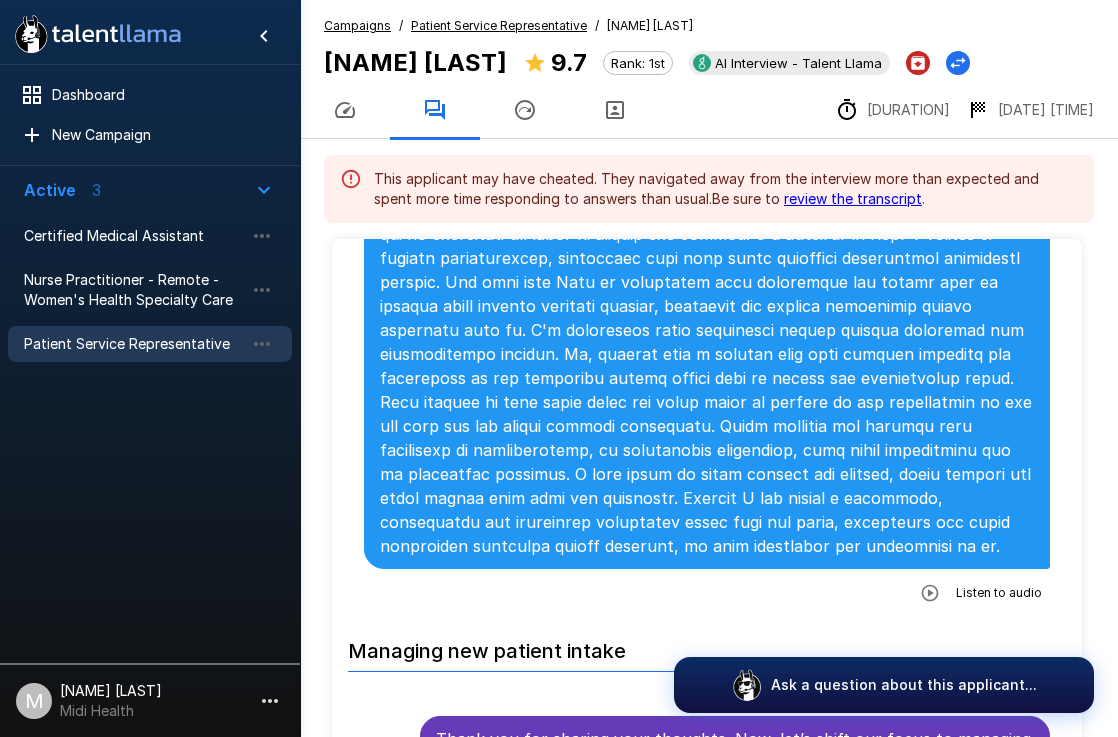 click at bounding box center (930, 593) 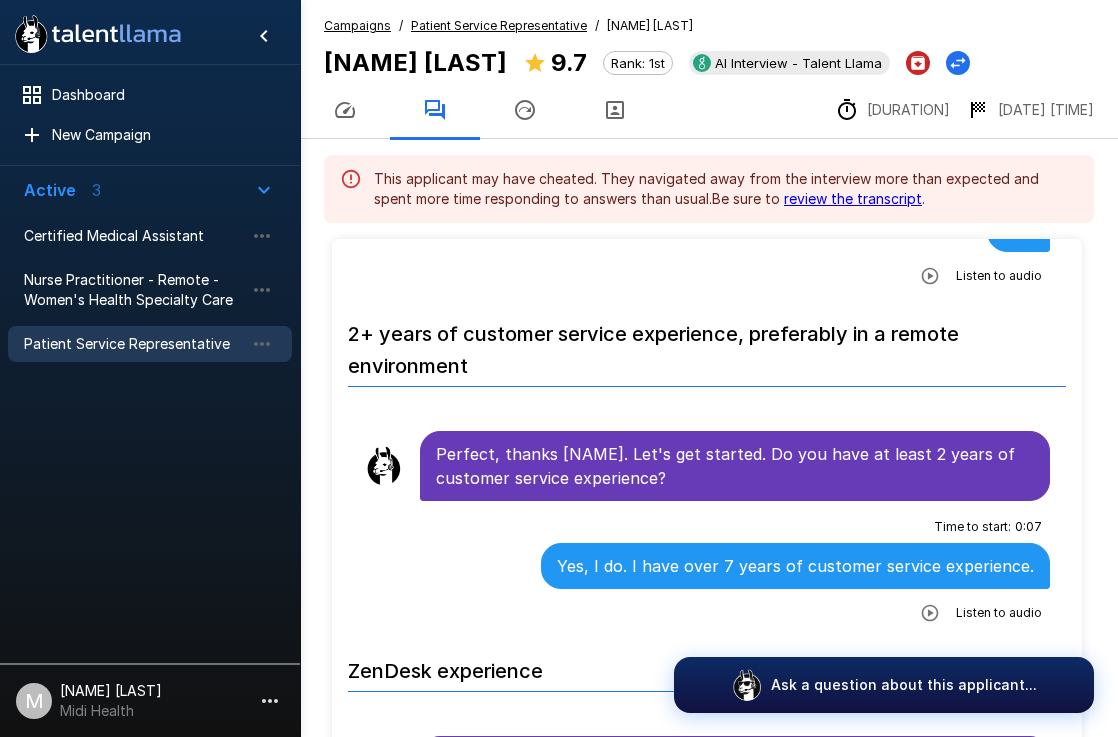 scroll, scrollTop: 250, scrollLeft: 0, axis: vertical 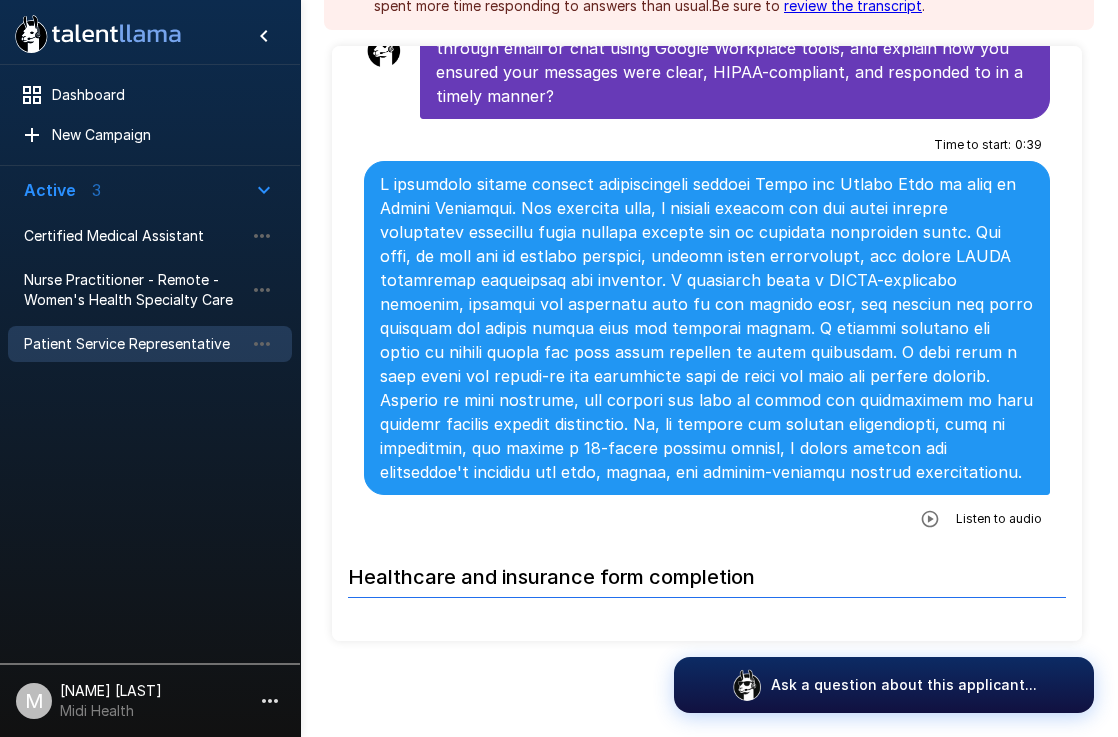 click 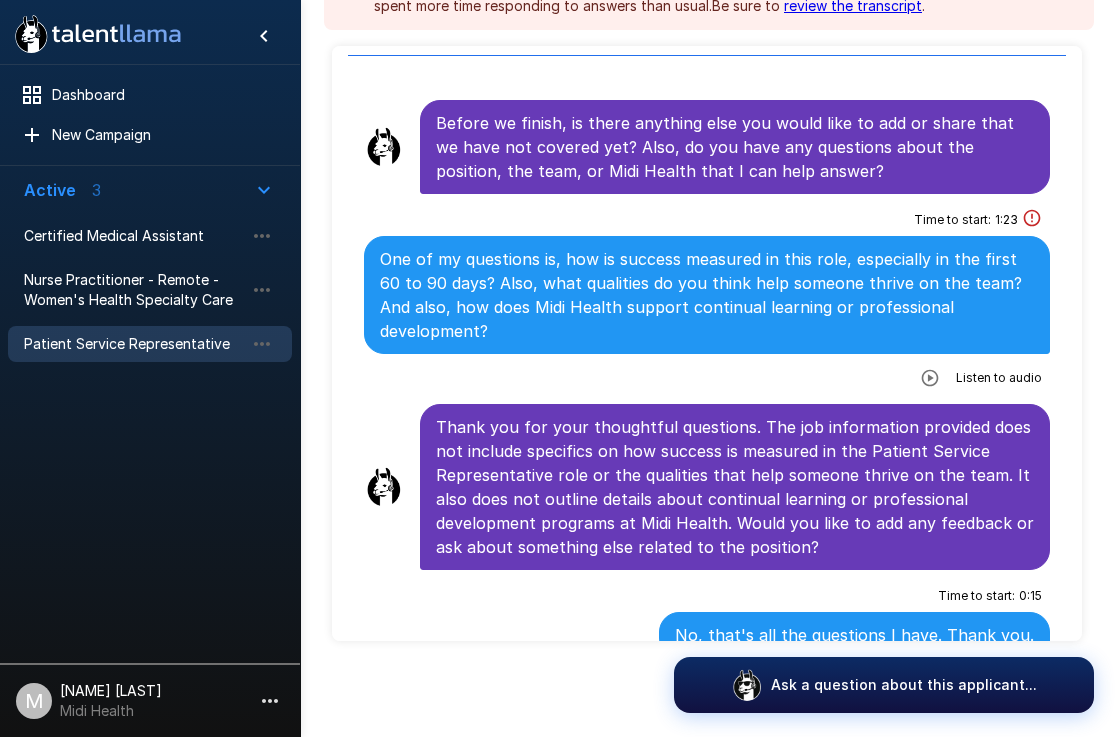scroll, scrollTop: 5542, scrollLeft: 0, axis: vertical 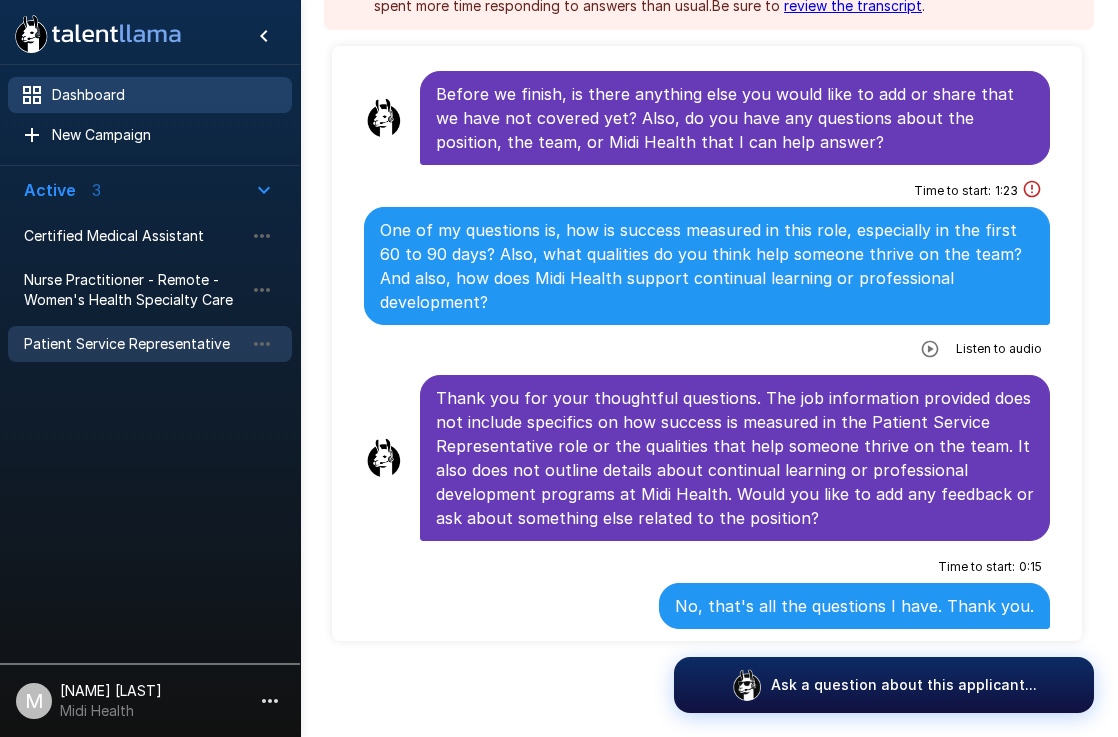 click on "Dashboard" at bounding box center [164, 95] 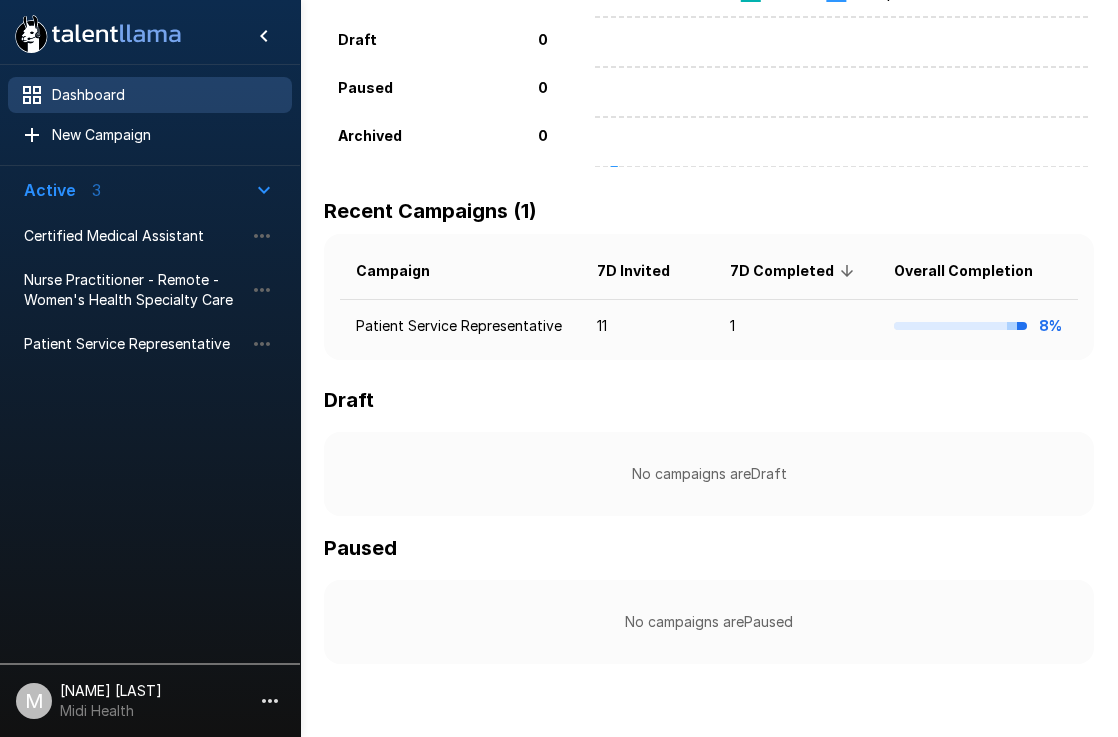 scroll, scrollTop: 0, scrollLeft: 0, axis: both 